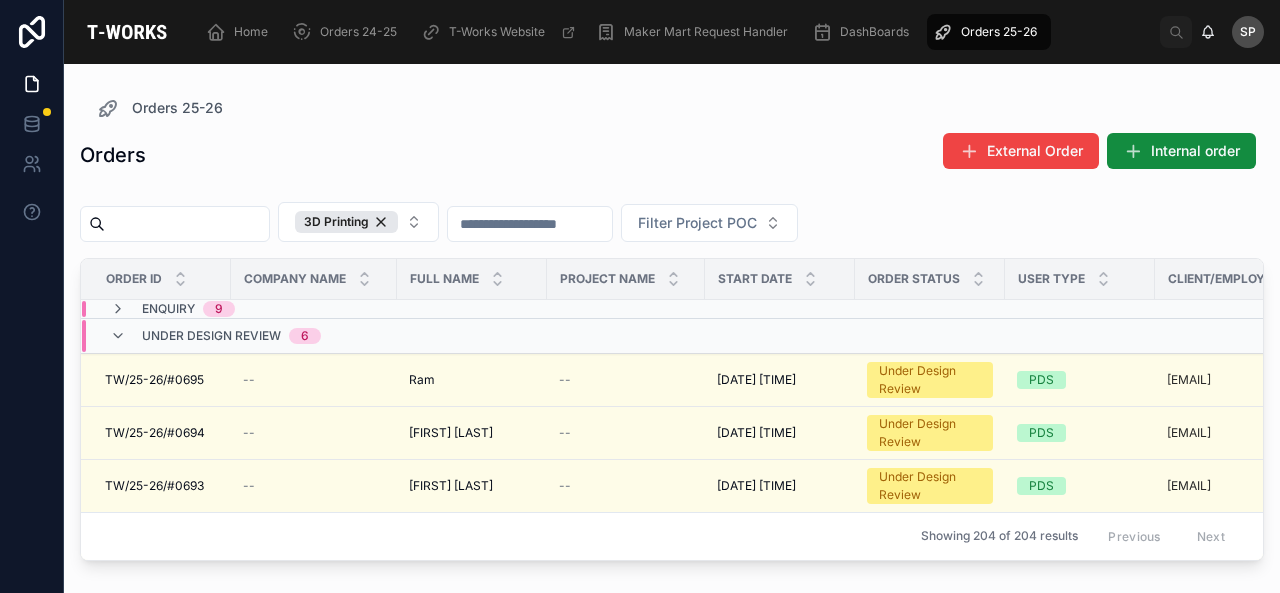 scroll, scrollTop: 0, scrollLeft: 0, axis: both 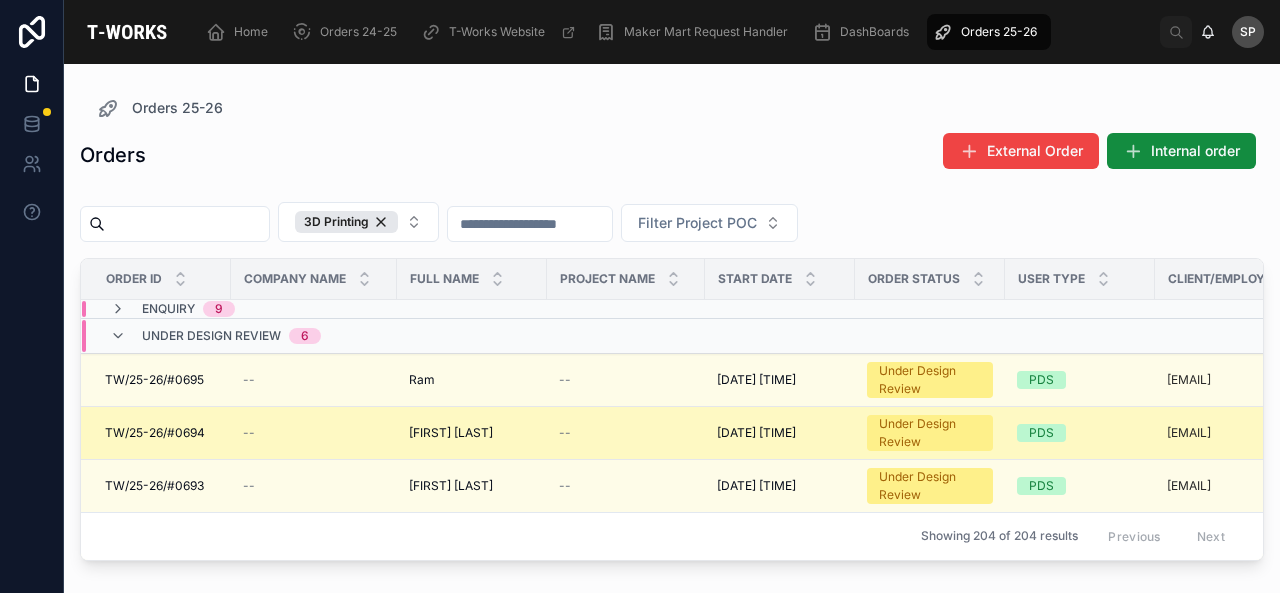 click on "--" at bounding box center [626, 433] 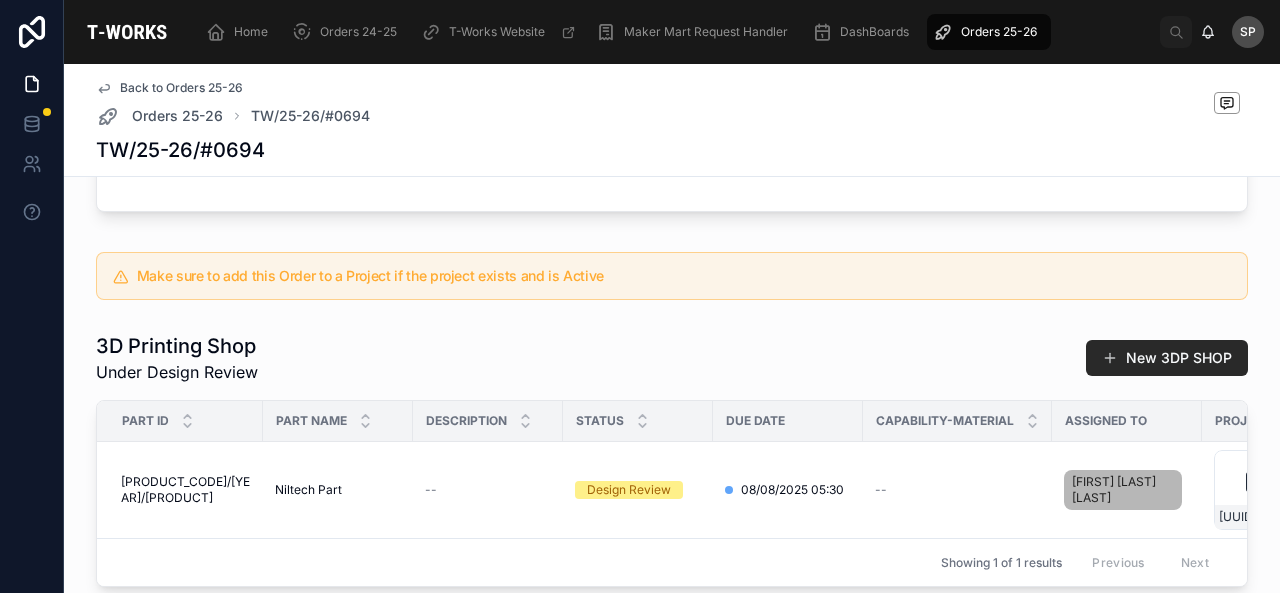 scroll, scrollTop: 812, scrollLeft: 0, axis: vertical 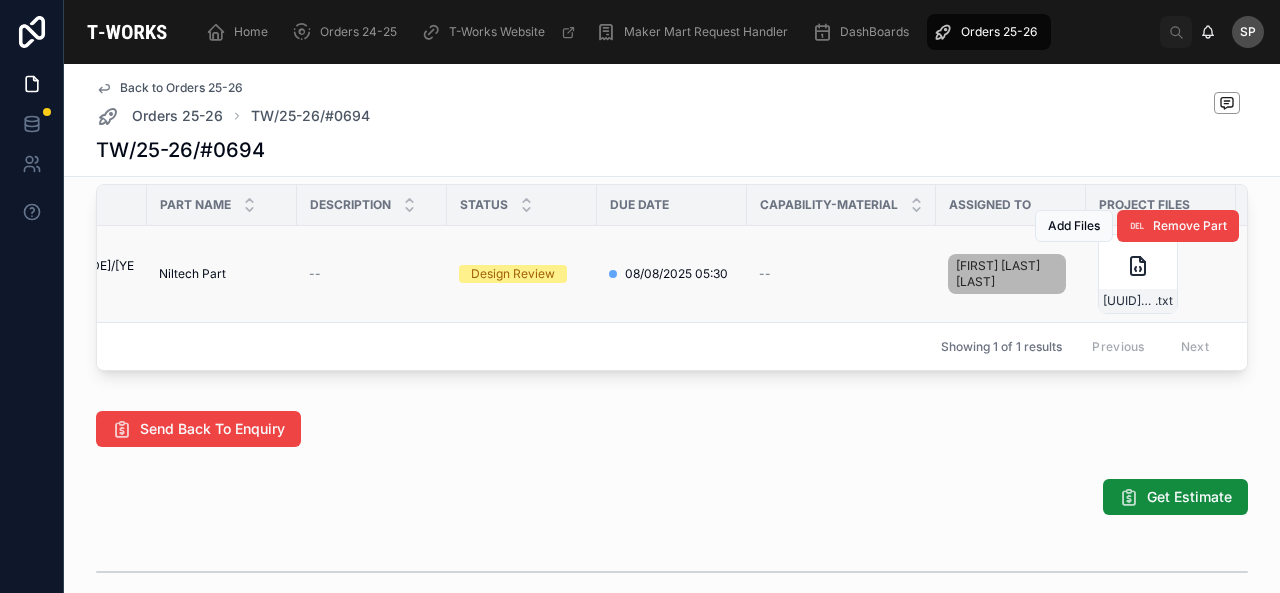 click on "[DATE] [TIME] [DATE] [TIME]" at bounding box center (672, 274) 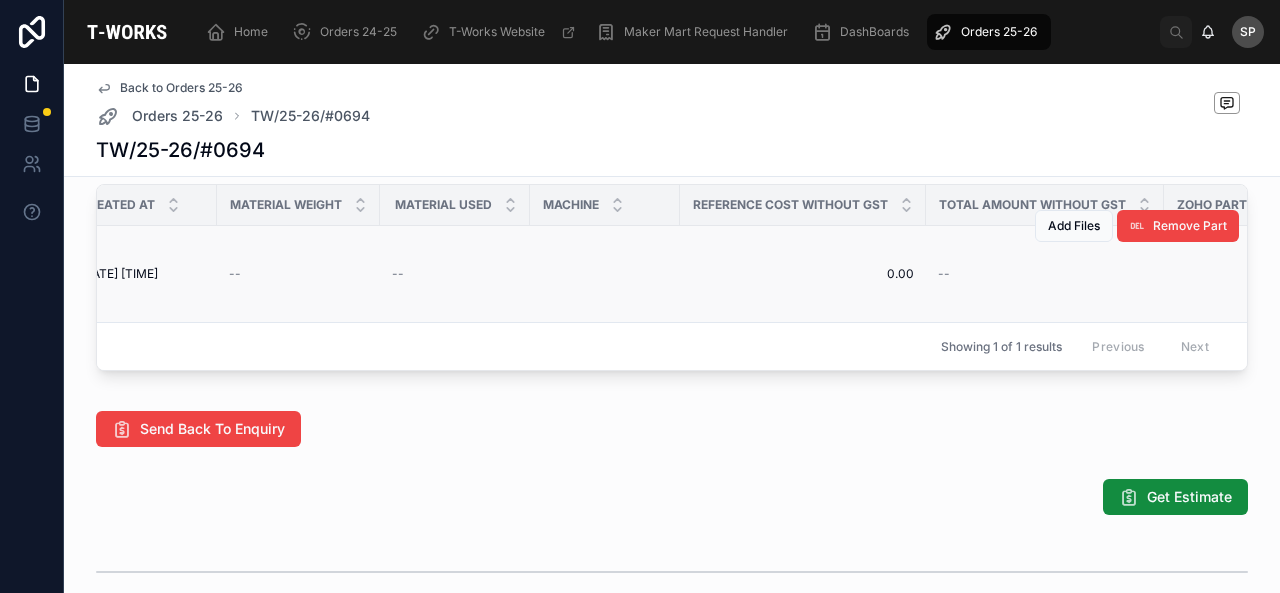 scroll, scrollTop: 0, scrollLeft: 1504, axis: horizontal 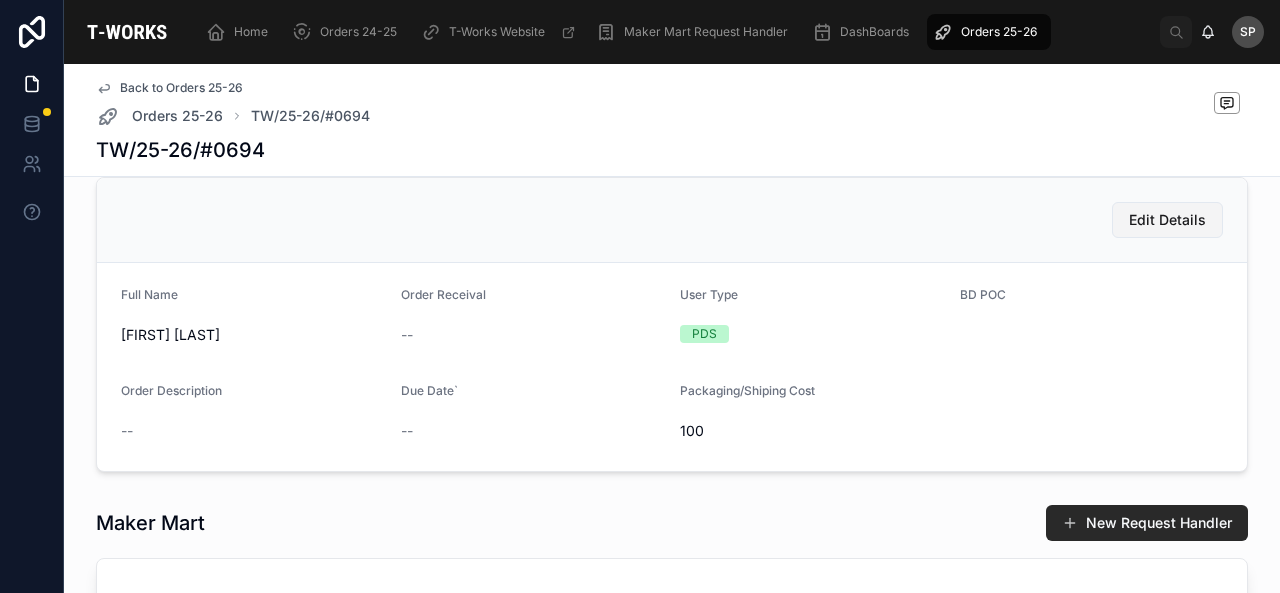 click on "Edit Details" at bounding box center [1167, 220] 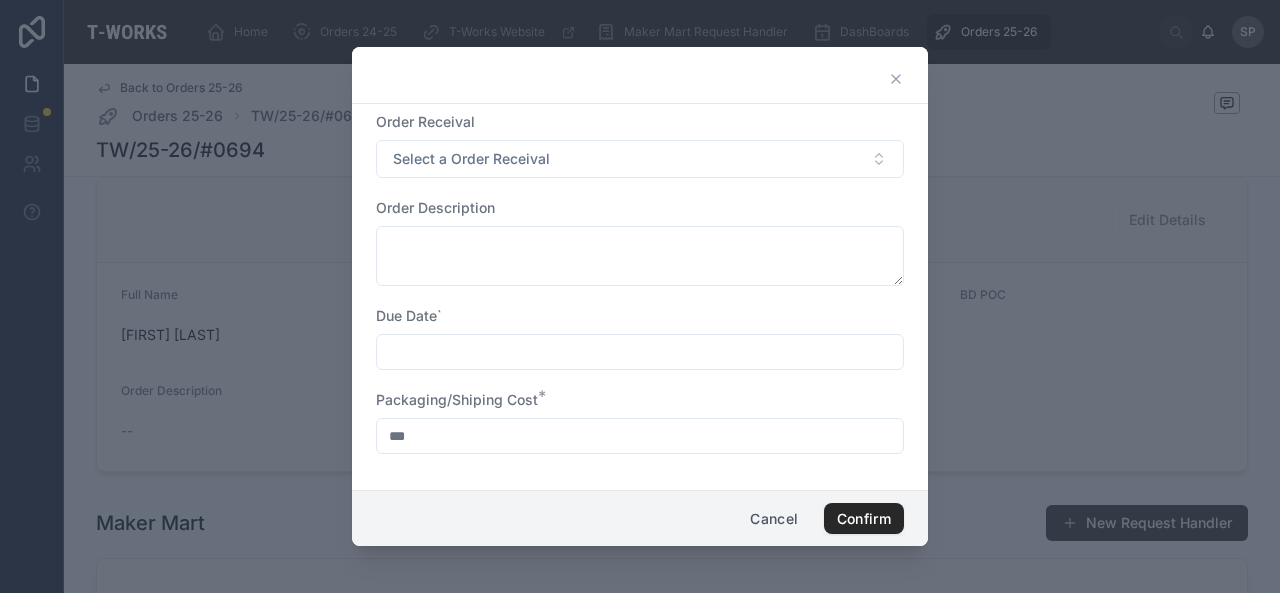 click on "Cancel" at bounding box center (774, 519) 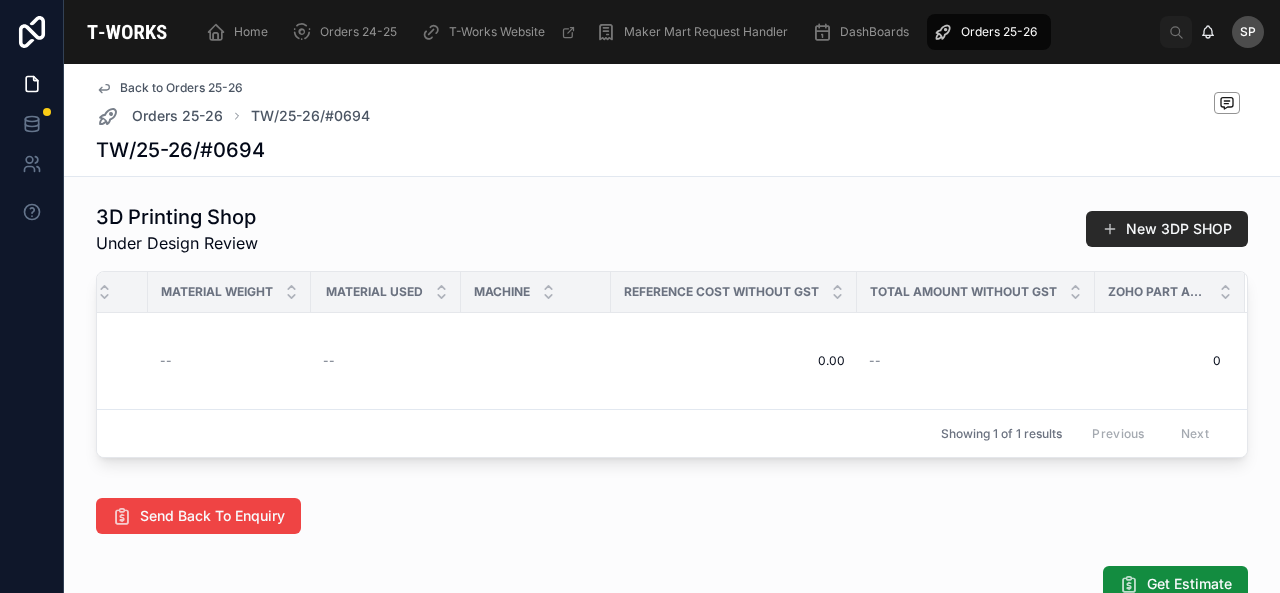 scroll, scrollTop: 801, scrollLeft: 0, axis: vertical 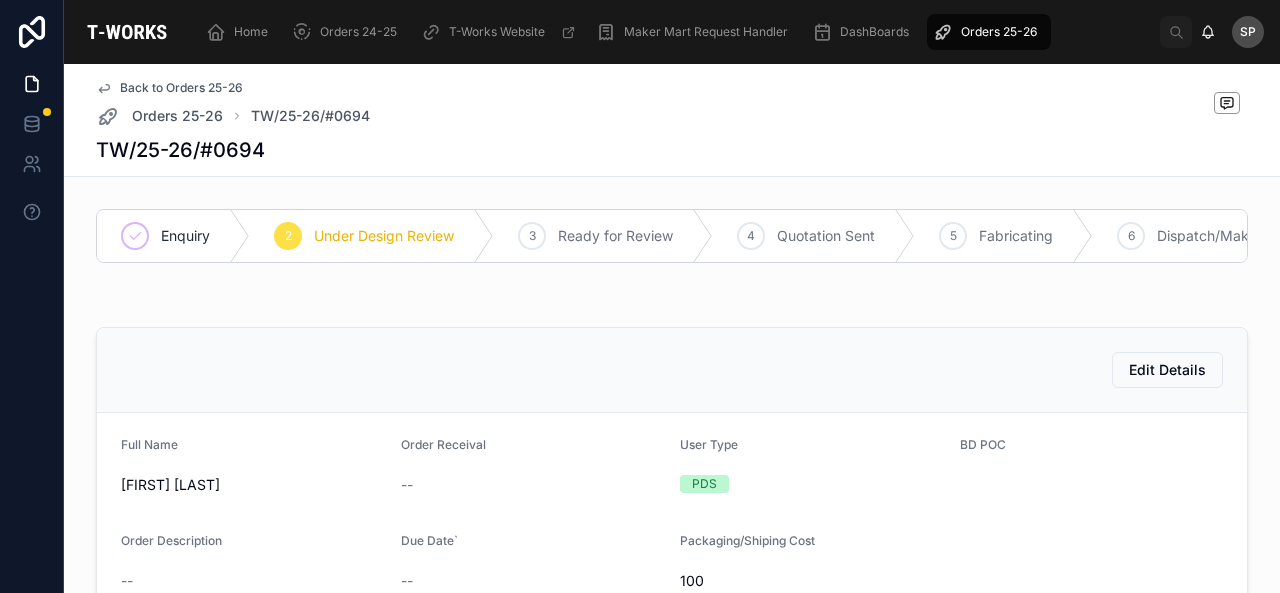 click on "Enquiry" at bounding box center (173, 236) 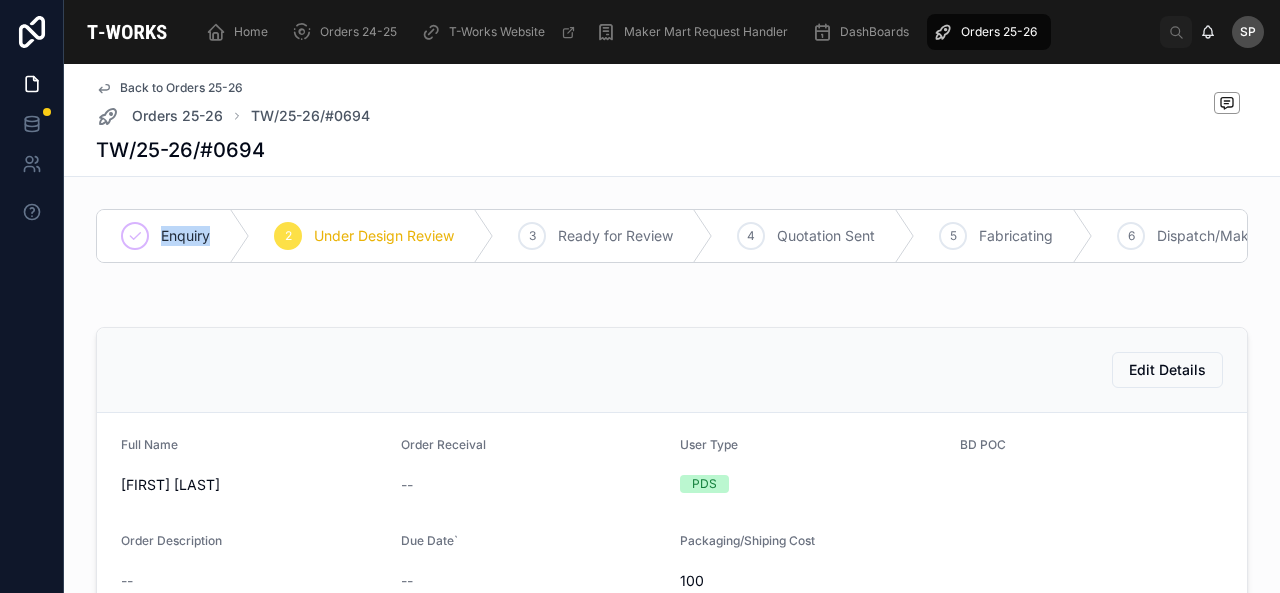 click on "Enquiry" at bounding box center [173, 236] 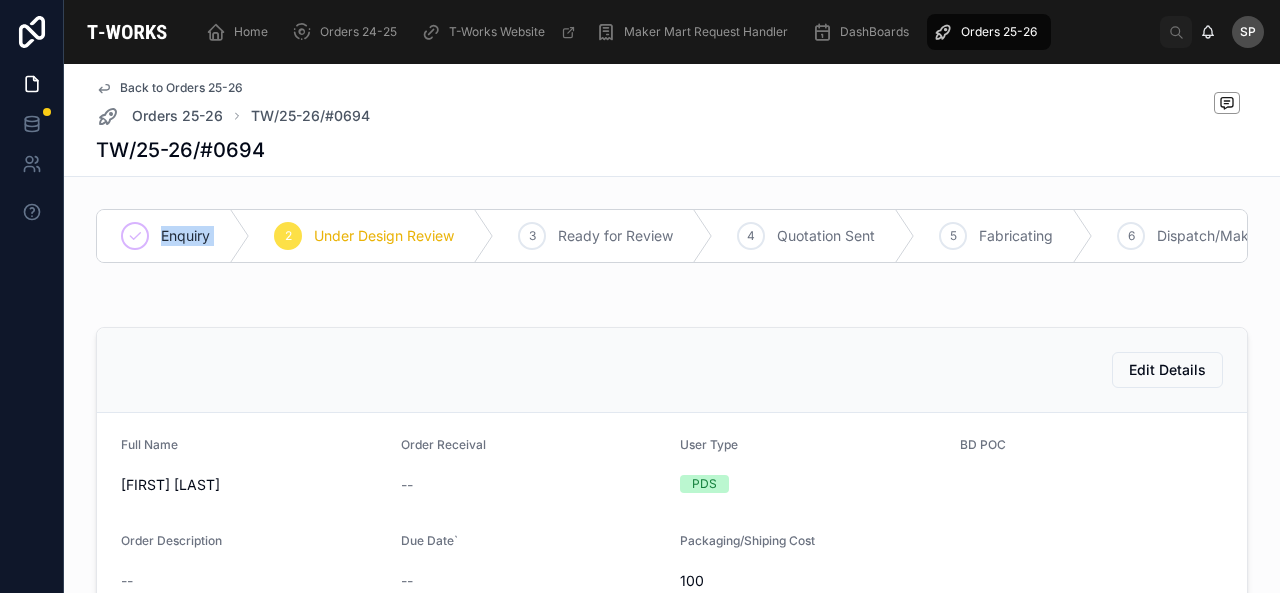 click on "Enquiry" at bounding box center [173, 236] 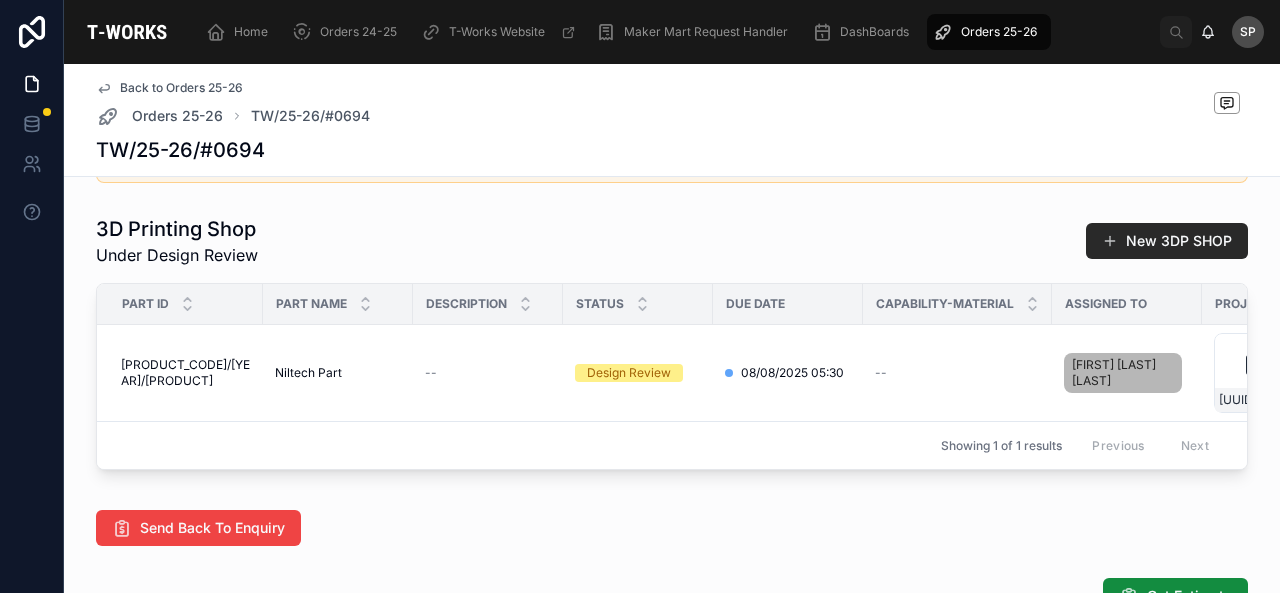 scroll, scrollTop: 886, scrollLeft: 0, axis: vertical 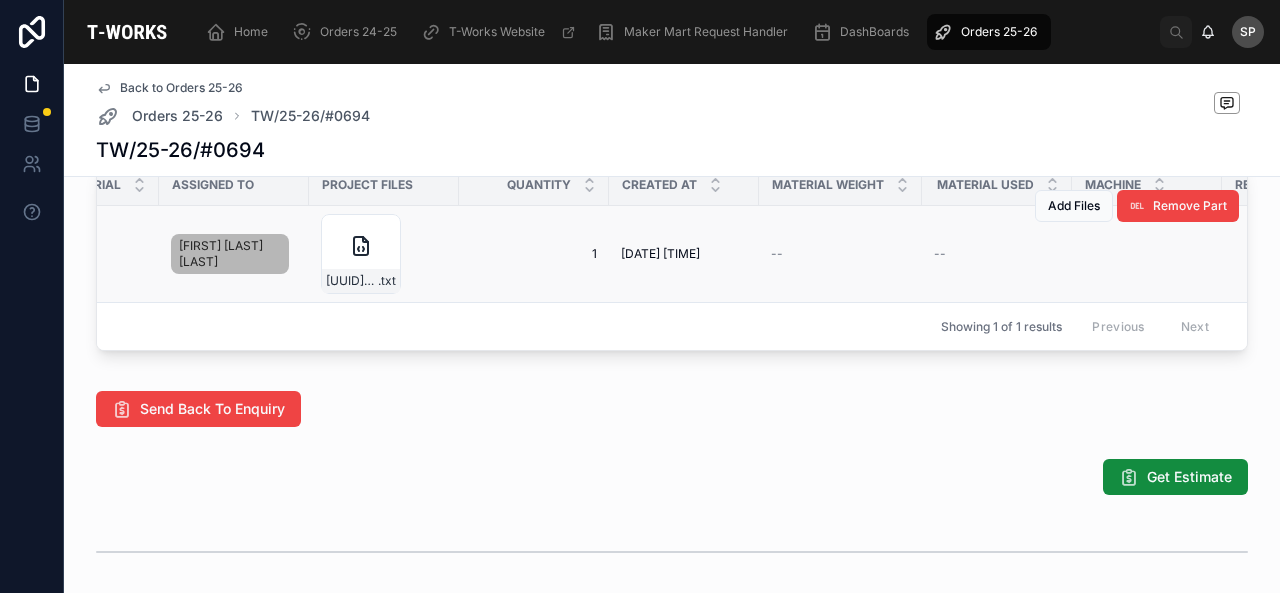 click on "--" at bounding box center (840, 254) 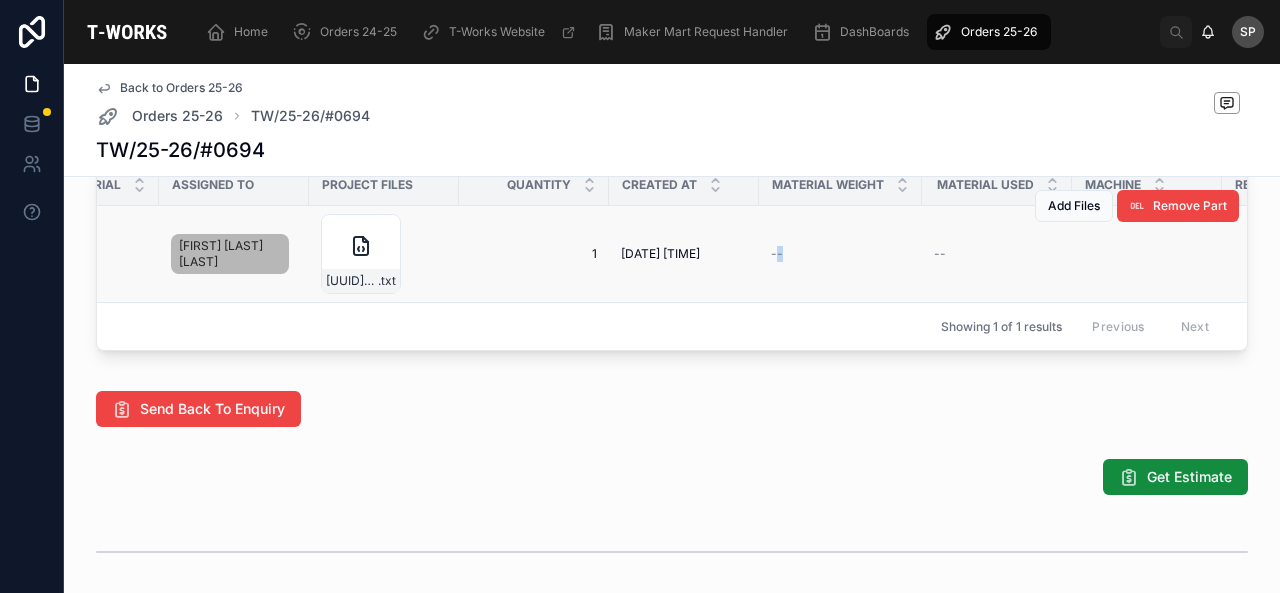 click on "--" at bounding box center [777, 254] 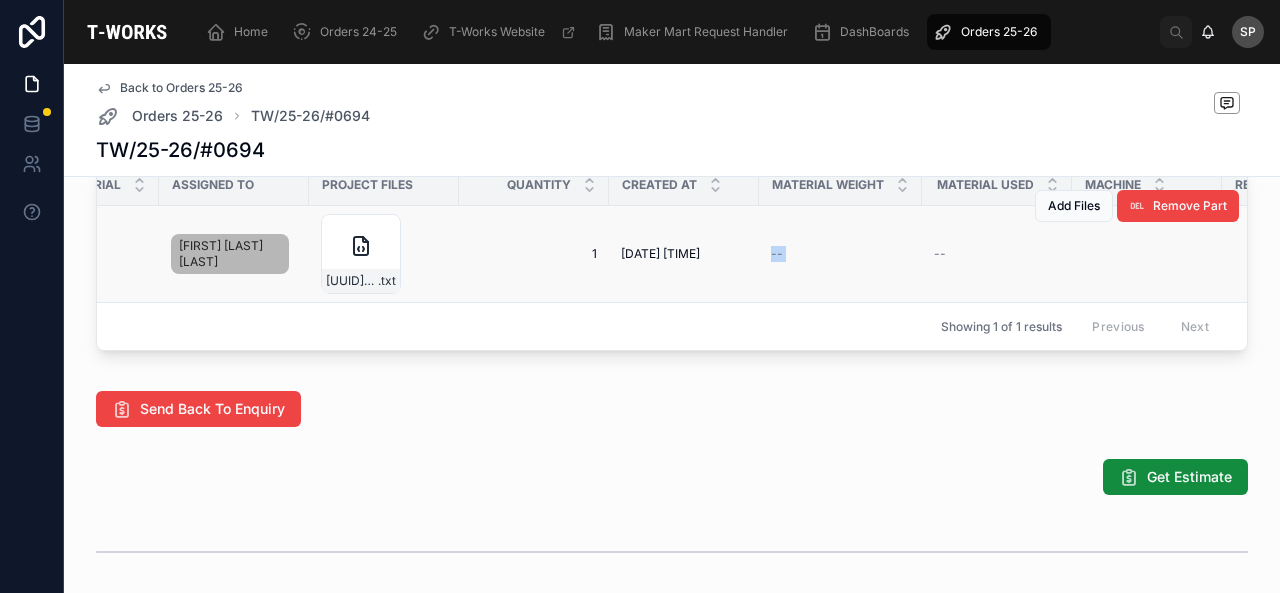 click on "--" at bounding box center [777, 254] 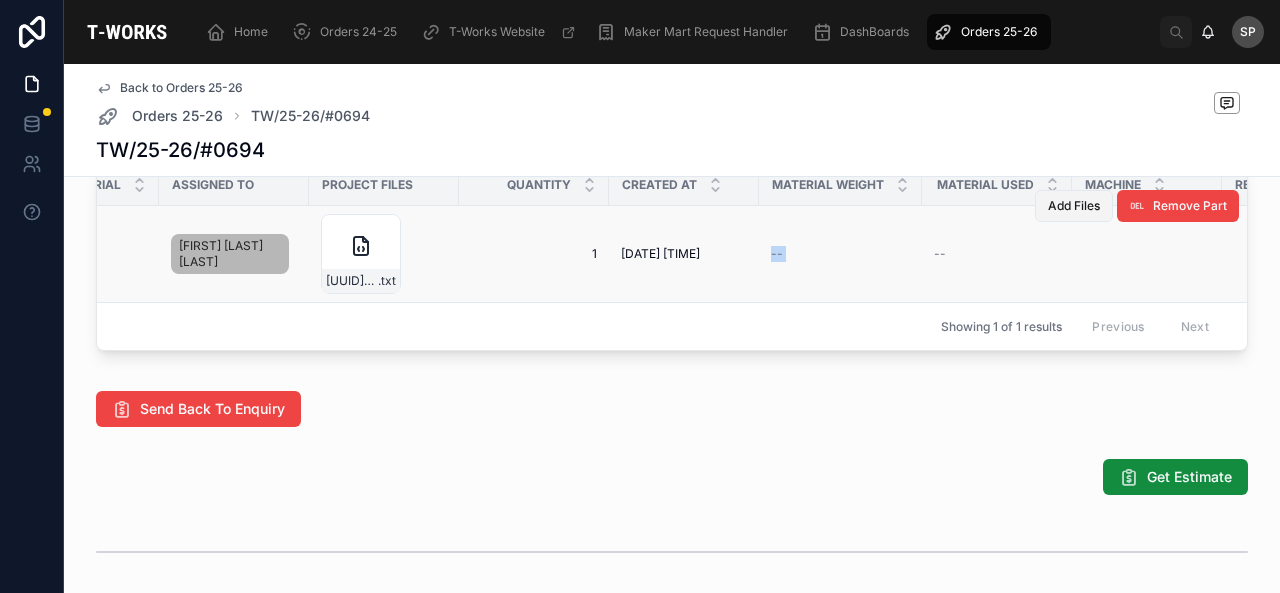 click on "Add Files" at bounding box center [1074, 206] 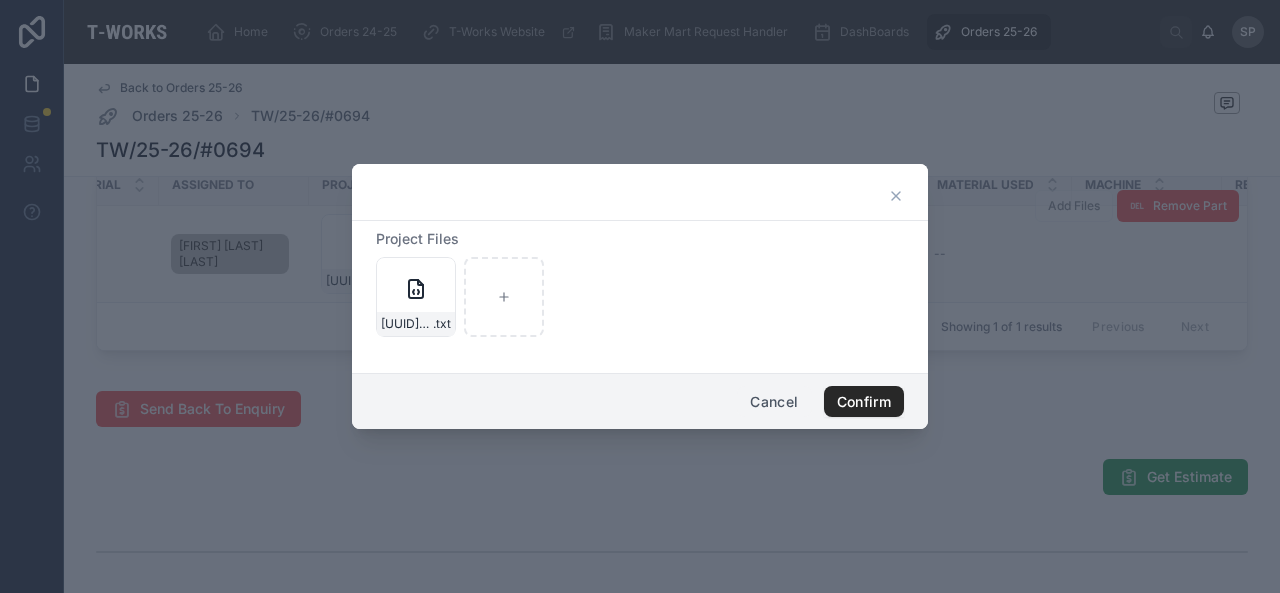 click on "Cancel" at bounding box center (774, 402) 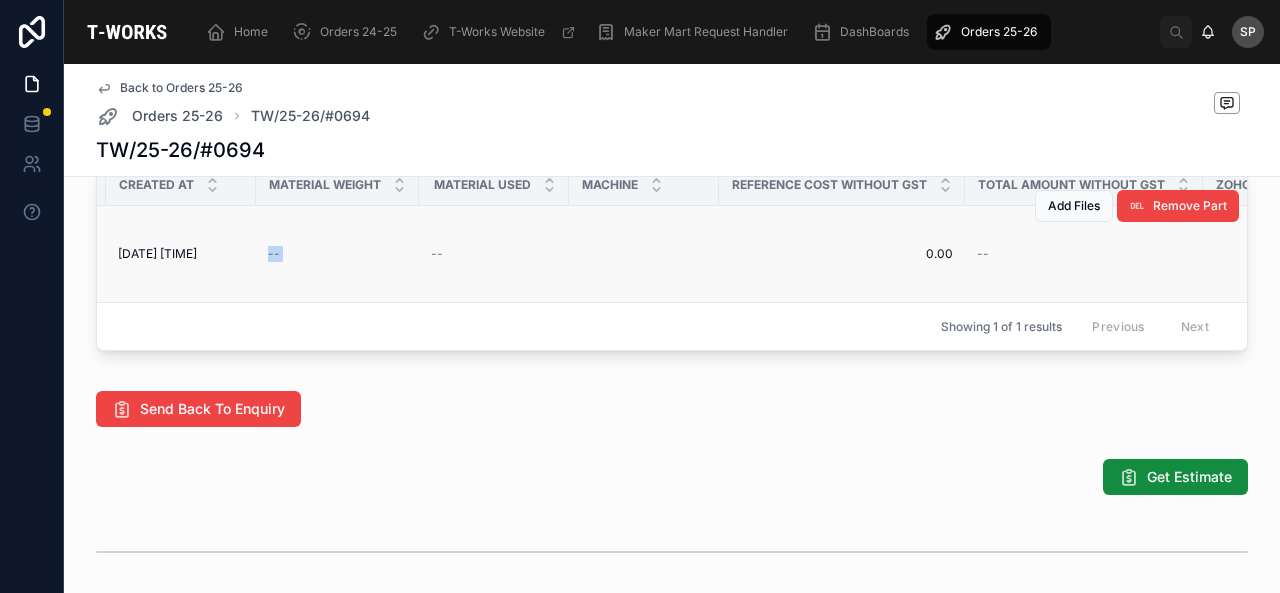 scroll, scrollTop: 0, scrollLeft: 1504, axis: horizontal 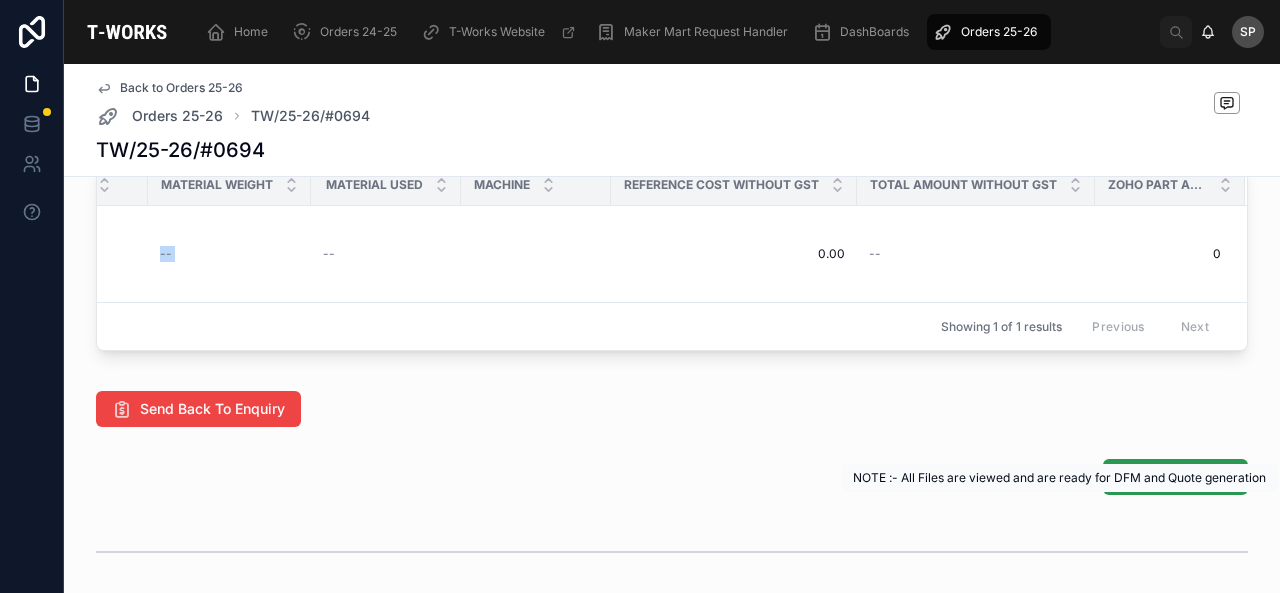 click at bounding box center [1129, 477] 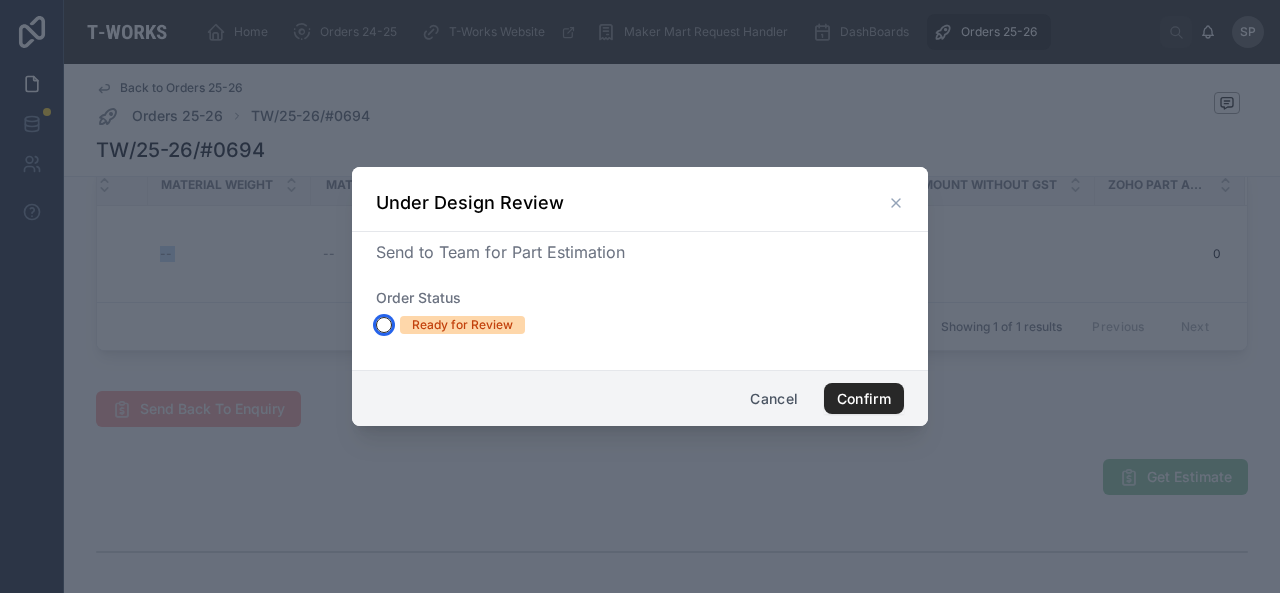 click on "Ready for Review" at bounding box center [384, 325] 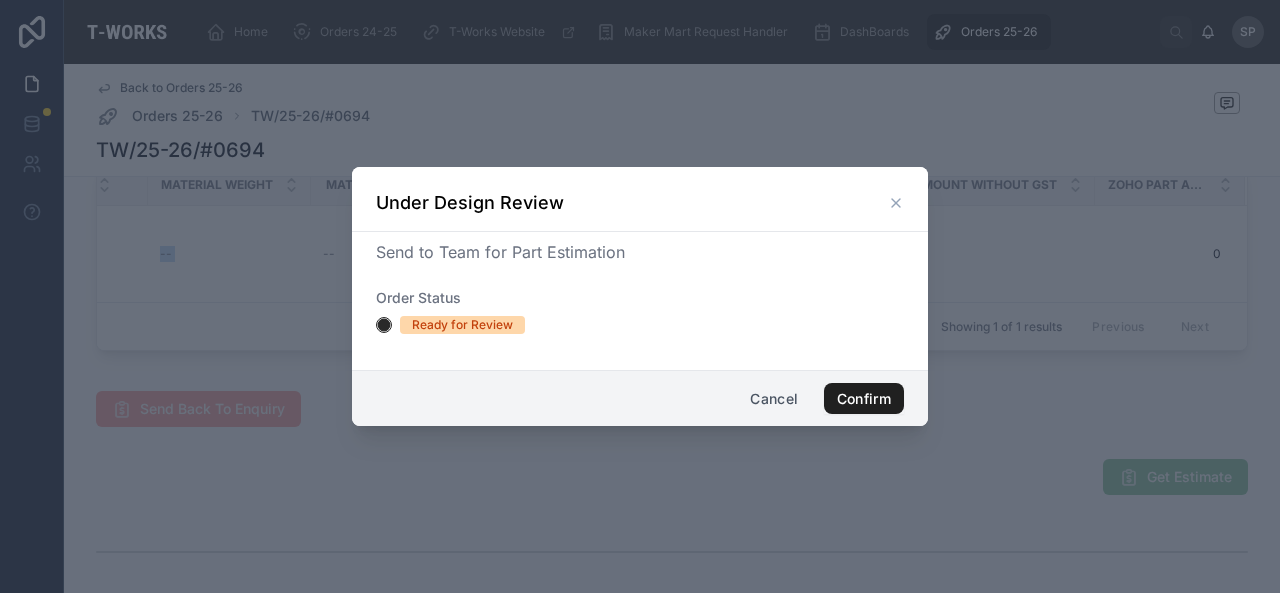 click on "Confirm" at bounding box center [864, 399] 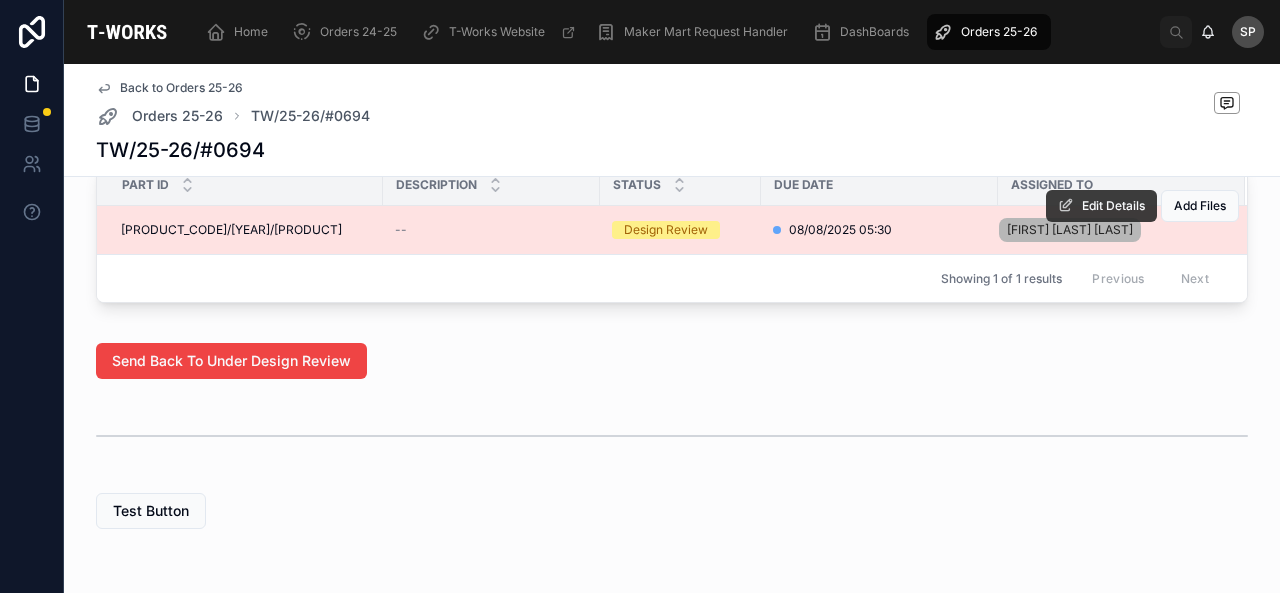 click on "Edit Details" at bounding box center [1113, 206] 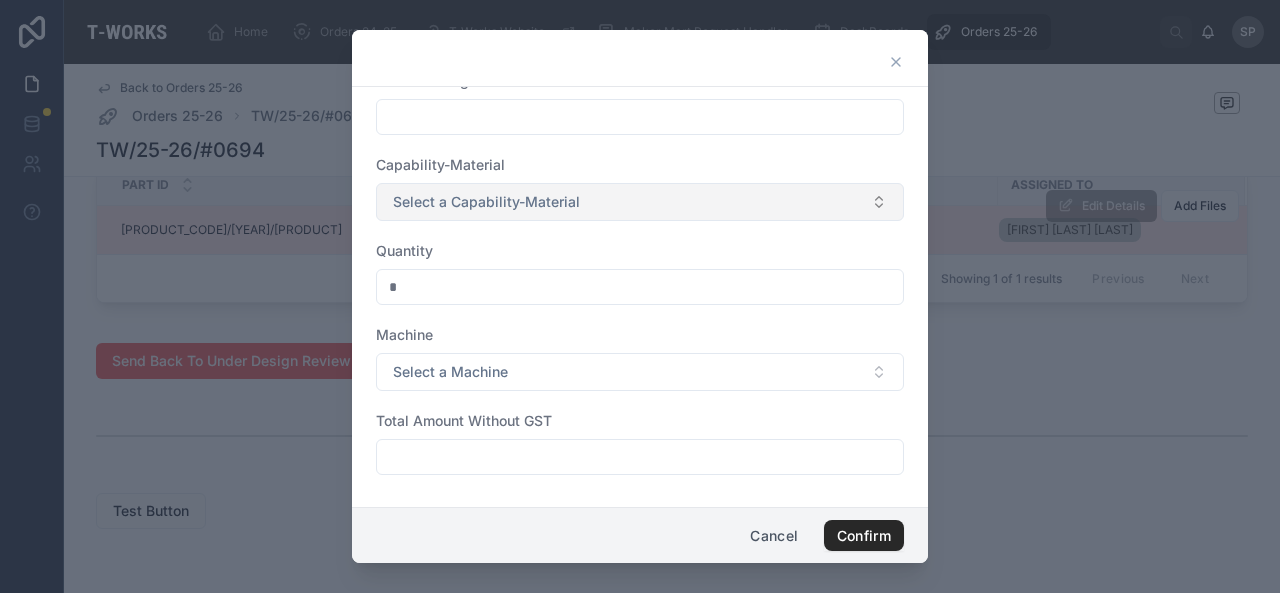 scroll, scrollTop: 0, scrollLeft: 0, axis: both 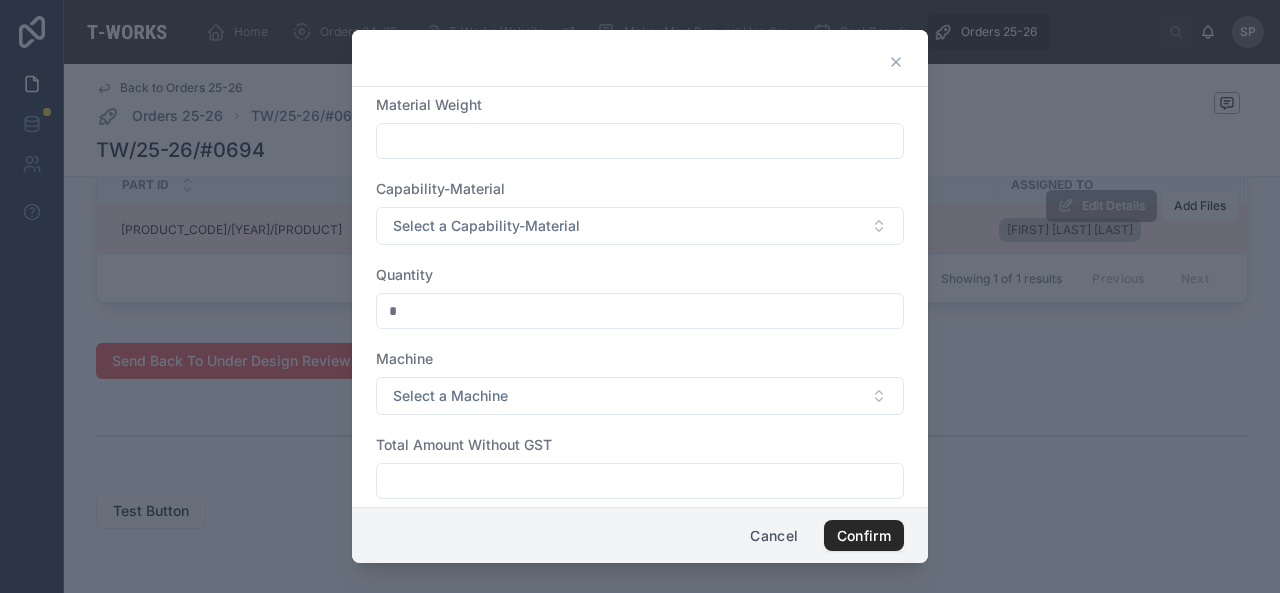 click at bounding box center [640, 141] 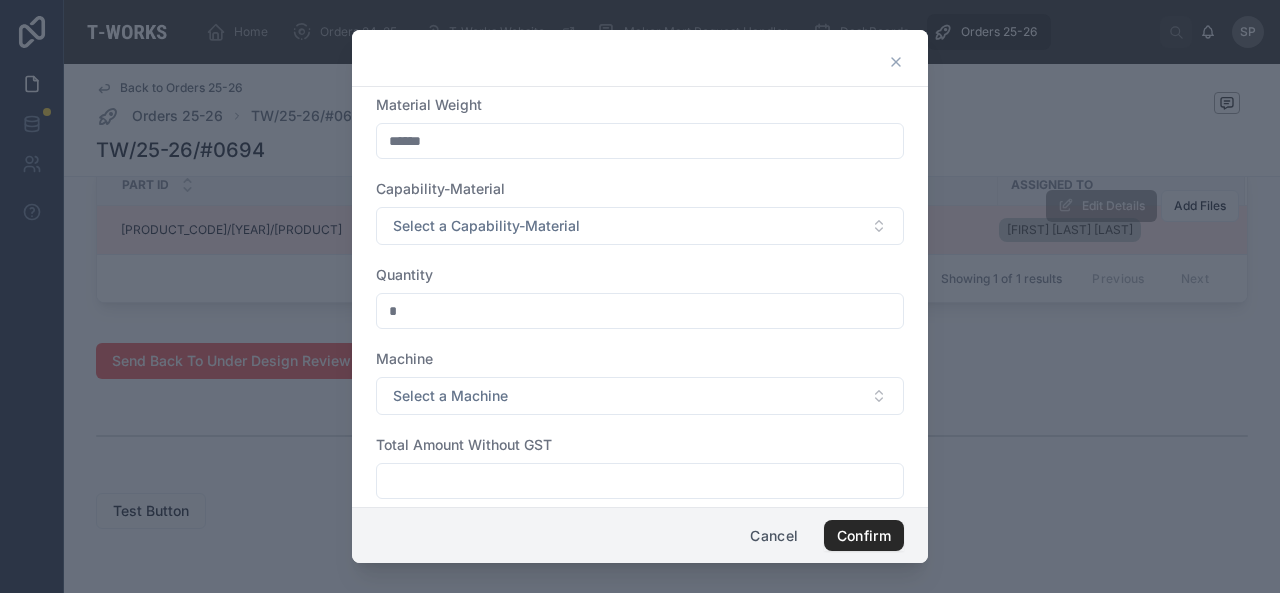 scroll, scrollTop: 24, scrollLeft: 0, axis: vertical 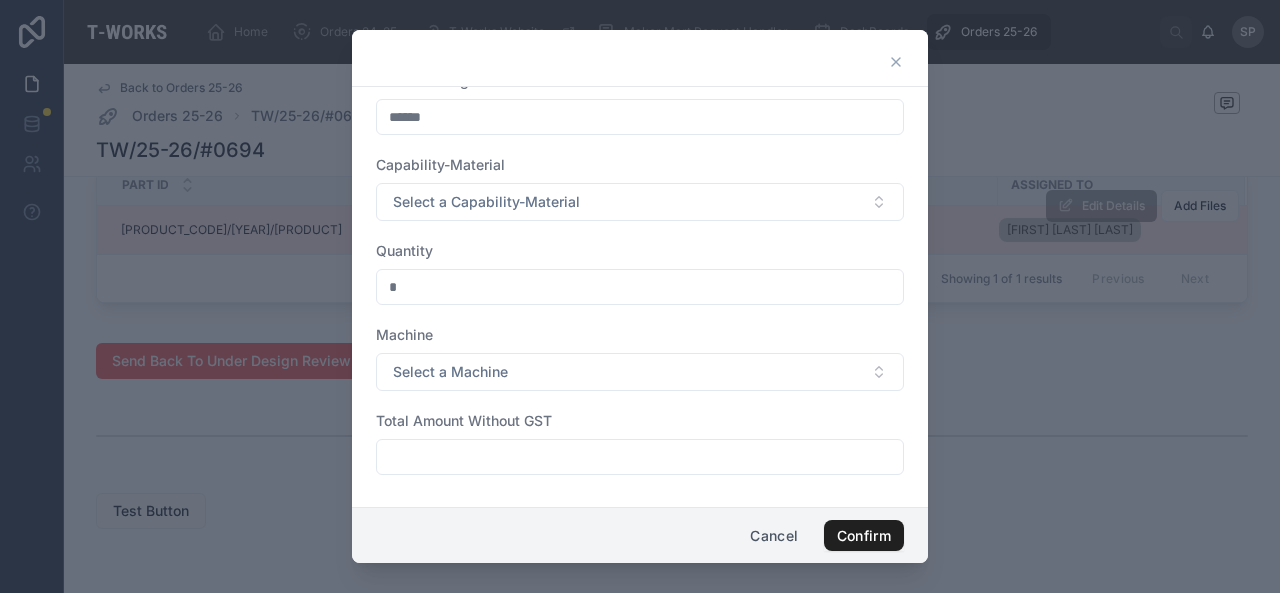 type on "******" 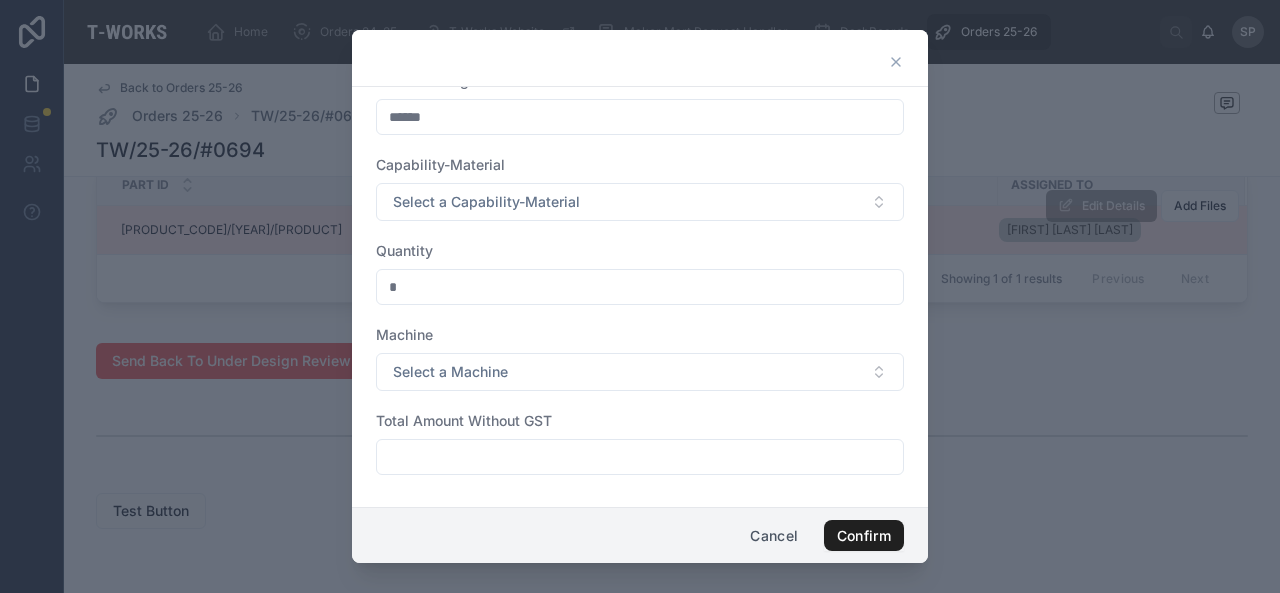 click on "Confirm" at bounding box center [864, 536] 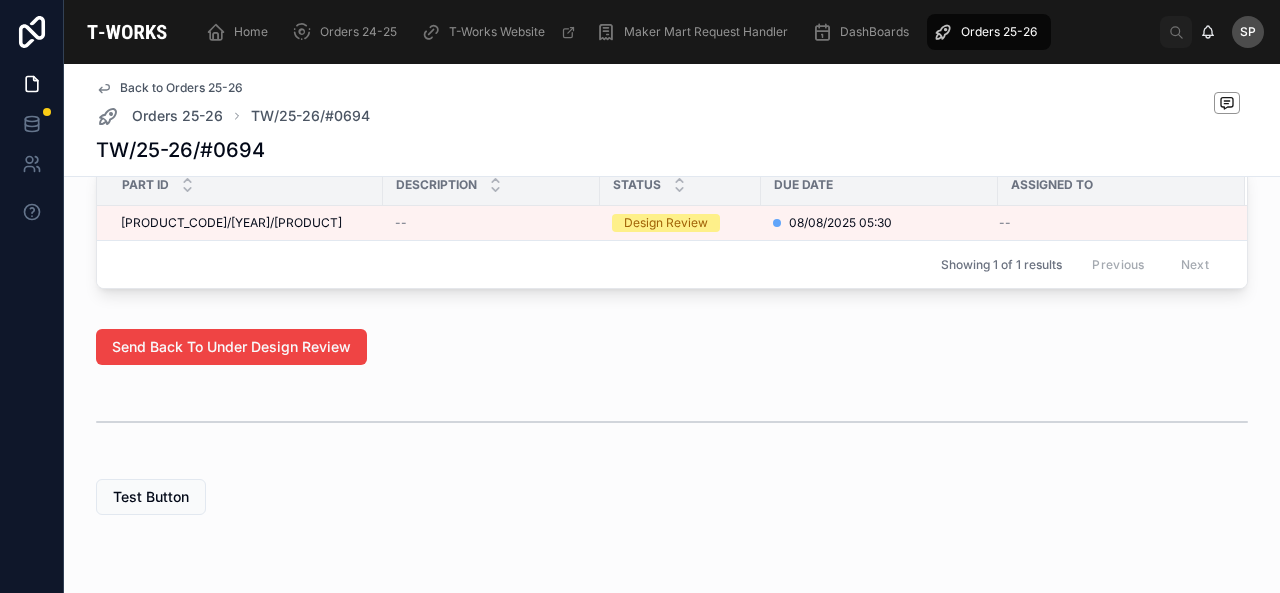 click 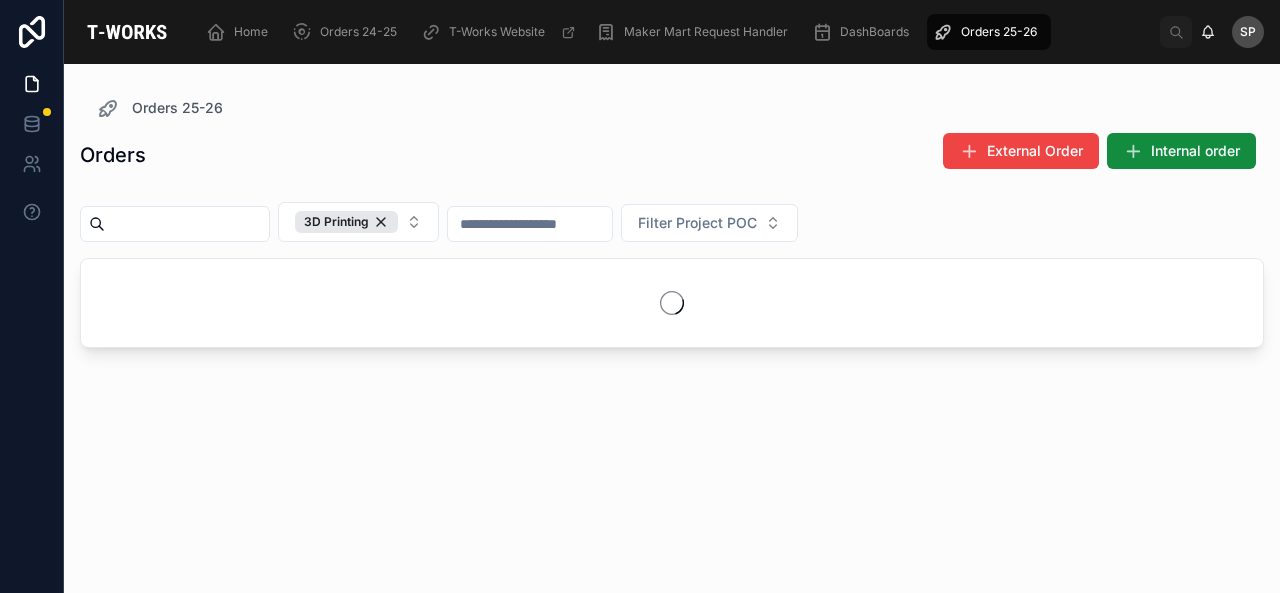 scroll, scrollTop: 0, scrollLeft: 0, axis: both 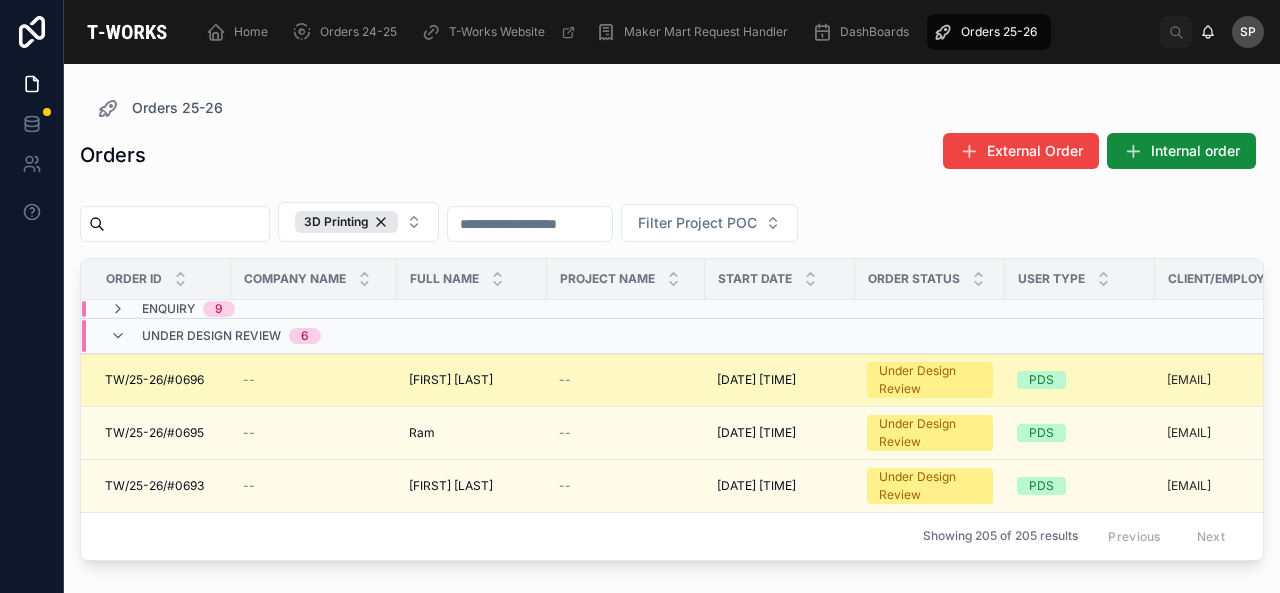 click on "Under Design Review" at bounding box center (930, 380) 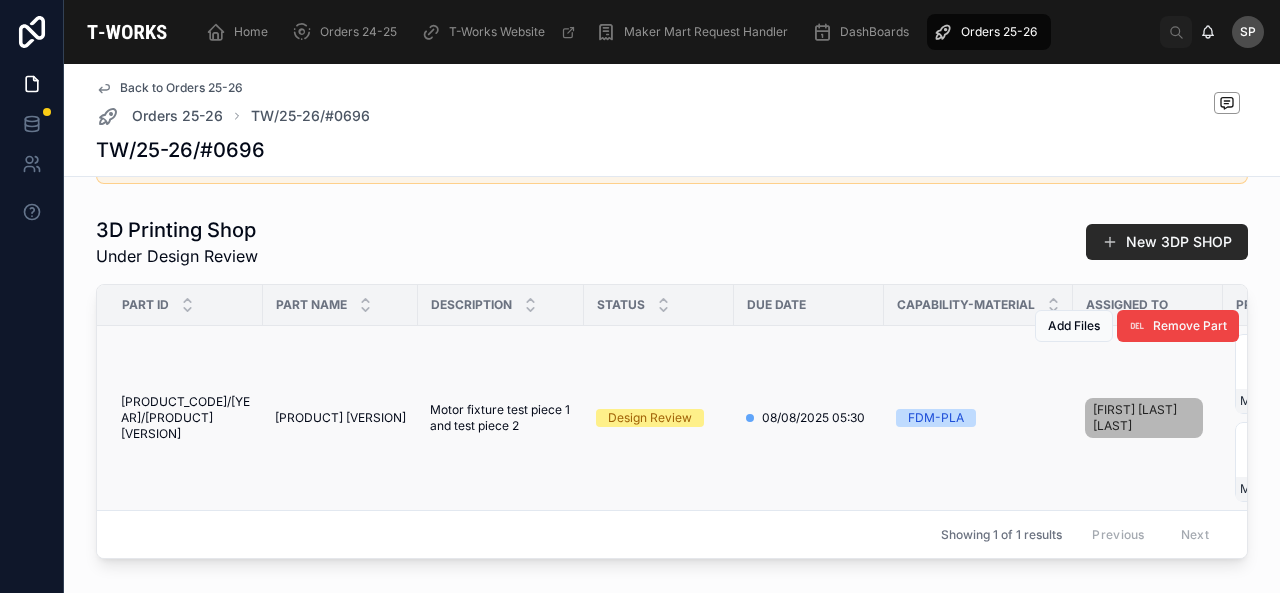 scroll, scrollTop: 779, scrollLeft: 0, axis: vertical 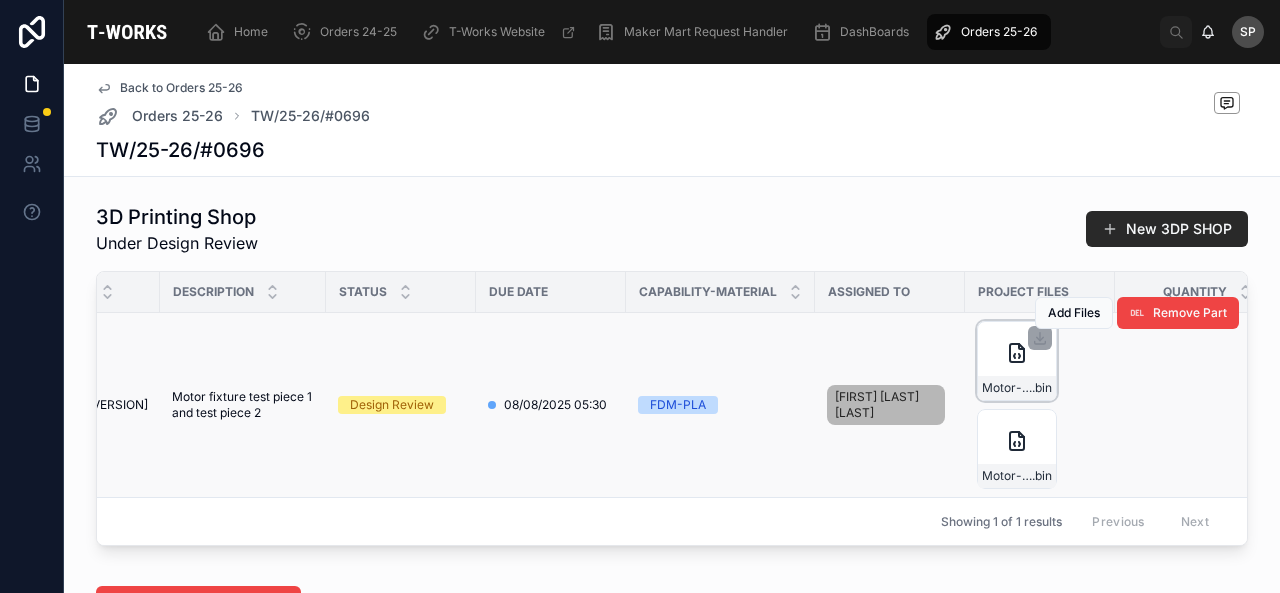 click on "Motor-fixture-test-piece-1 .bin" at bounding box center (1017, 361) 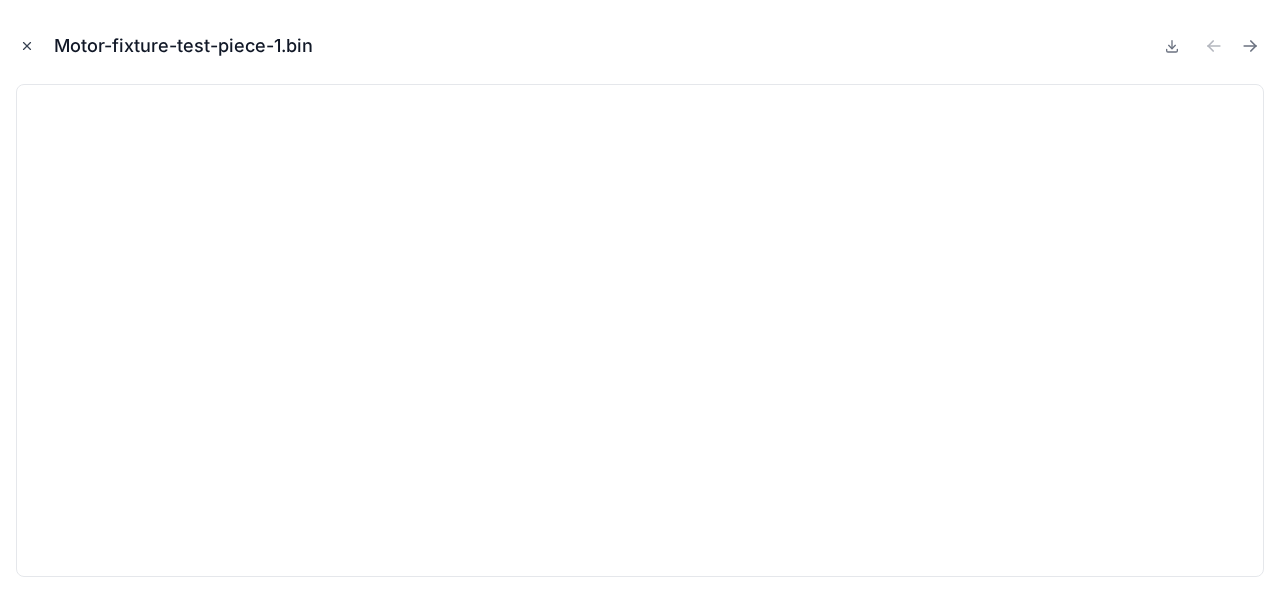 click at bounding box center [27, 46] 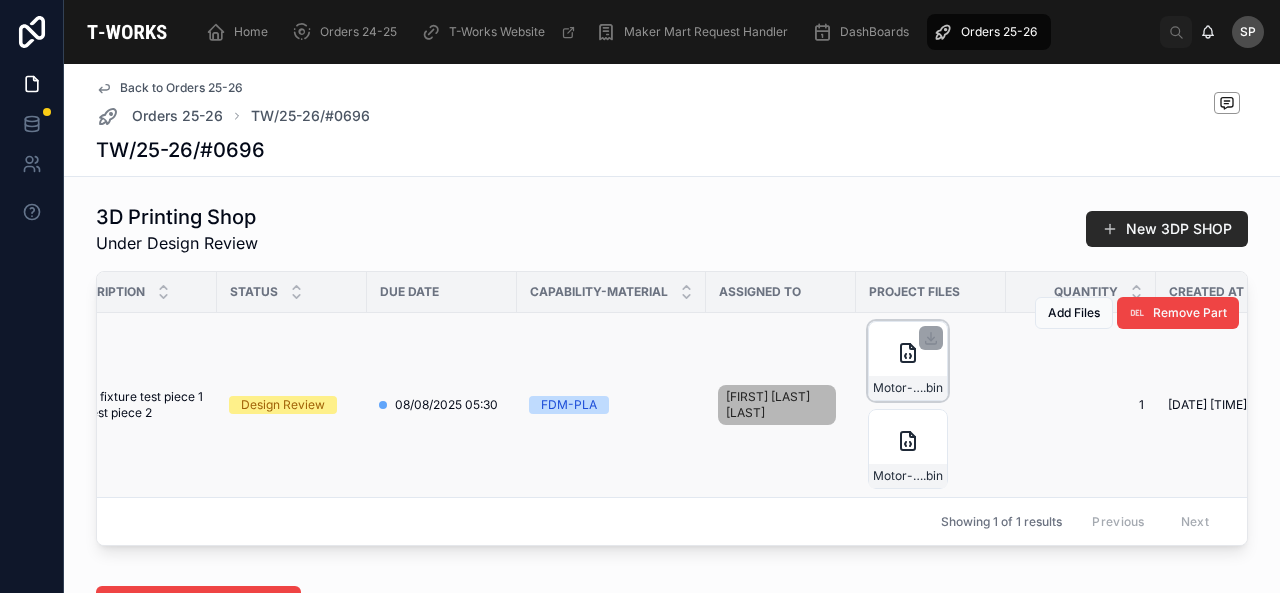 scroll, scrollTop: 0, scrollLeft: 369, axis: horizontal 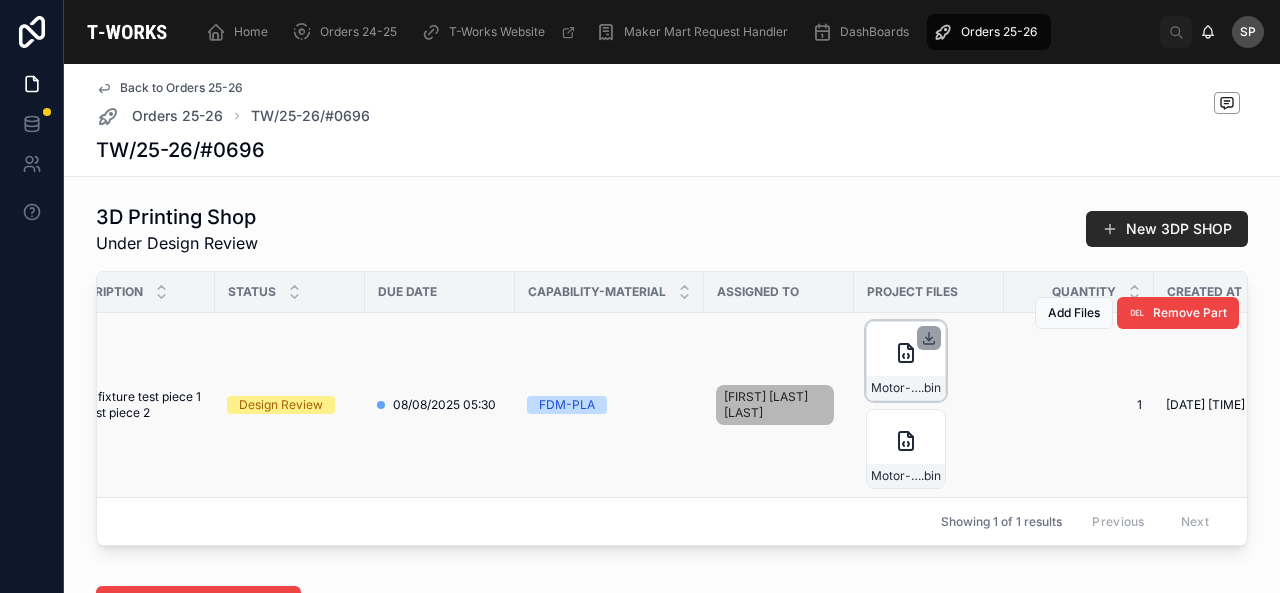 click 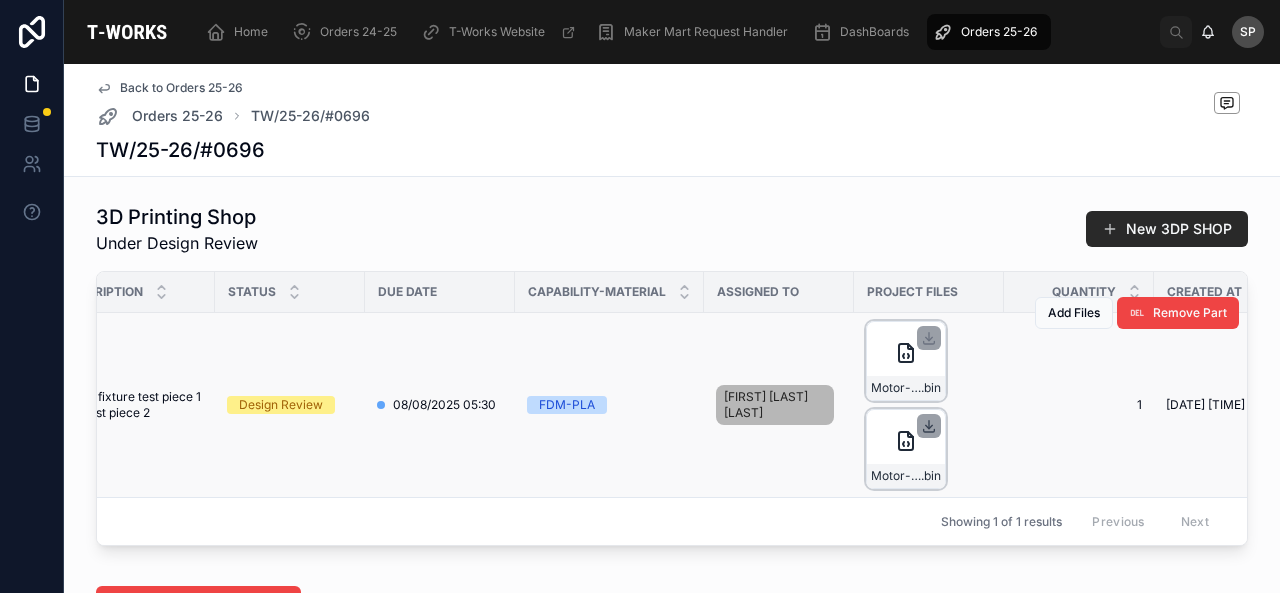 click 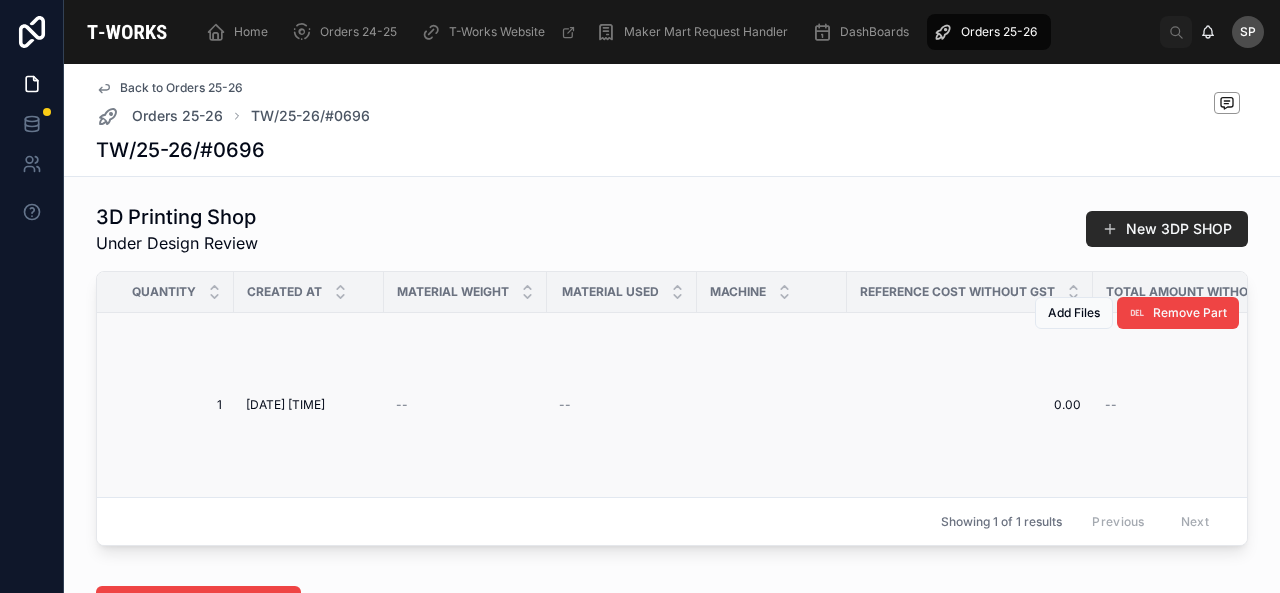 scroll, scrollTop: 0, scrollLeft: 1293, axis: horizontal 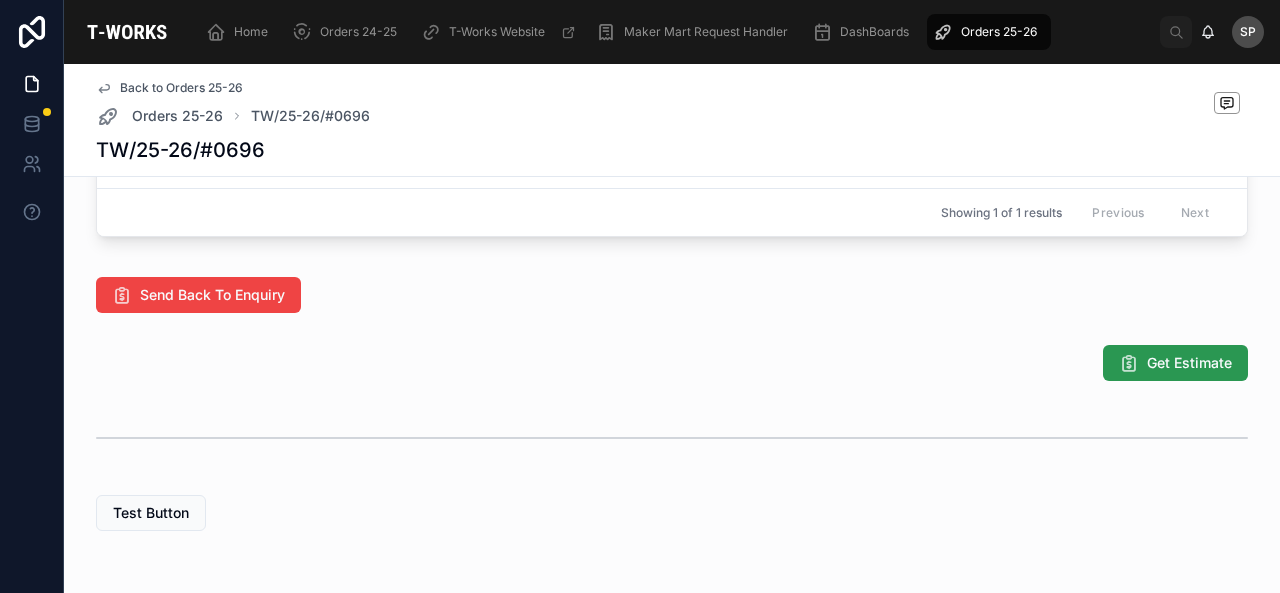 click at bounding box center [1129, 363] 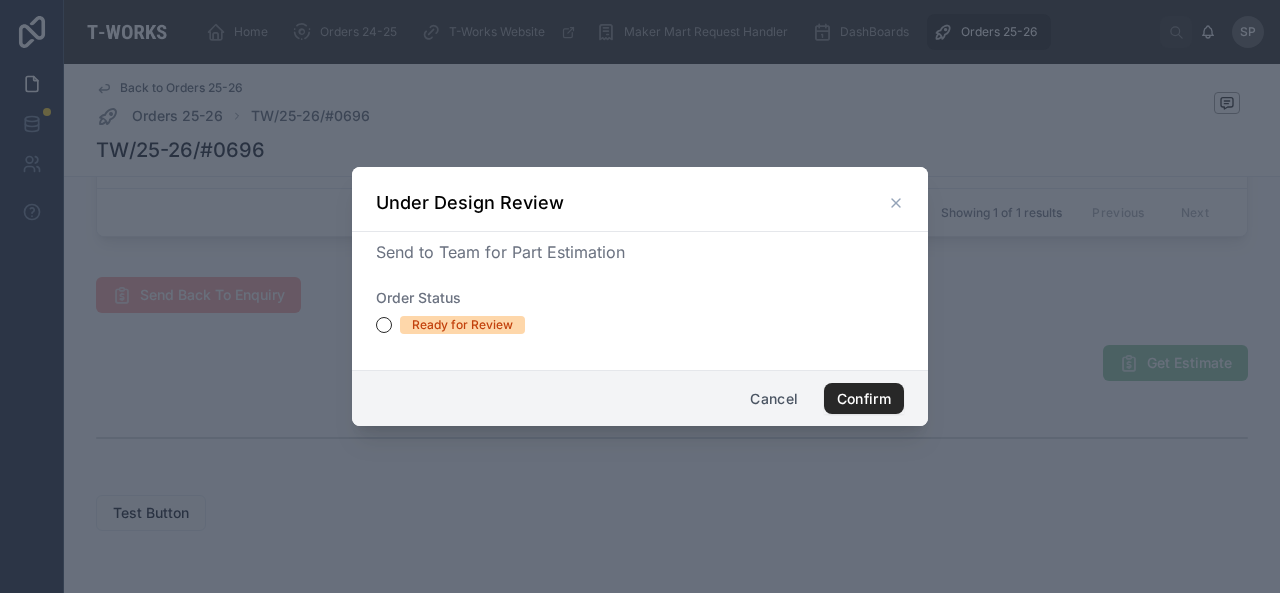 click on "Ready for Review" at bounding box center [462, 325] 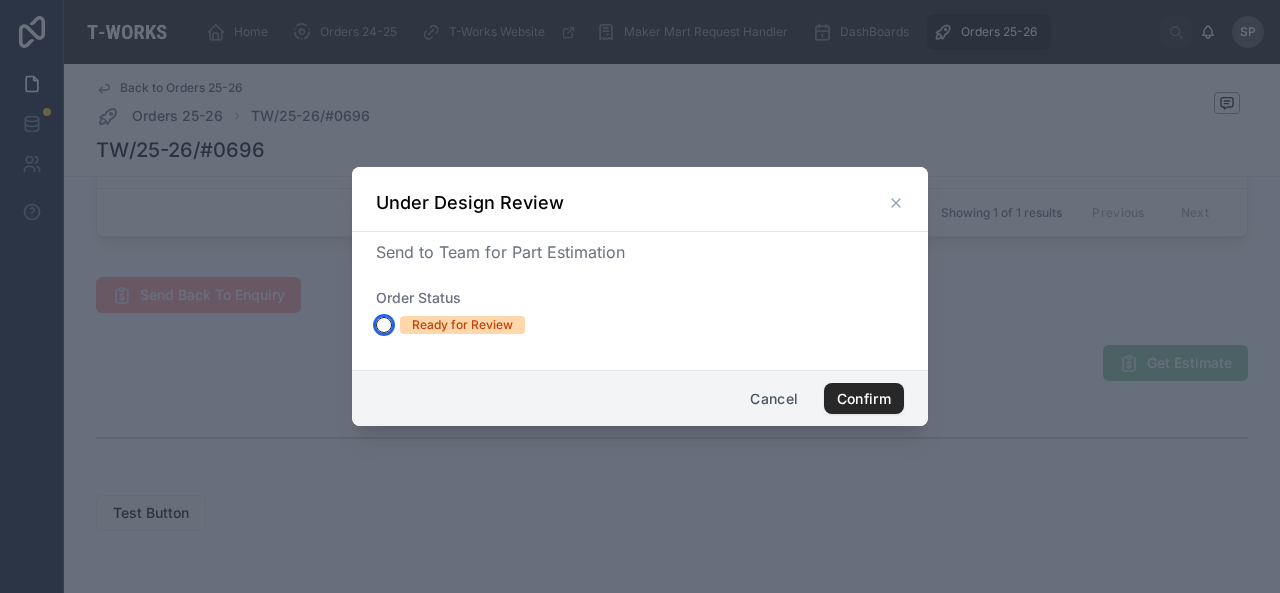 click on "Ready for Review" at bounding box center [384, 325] 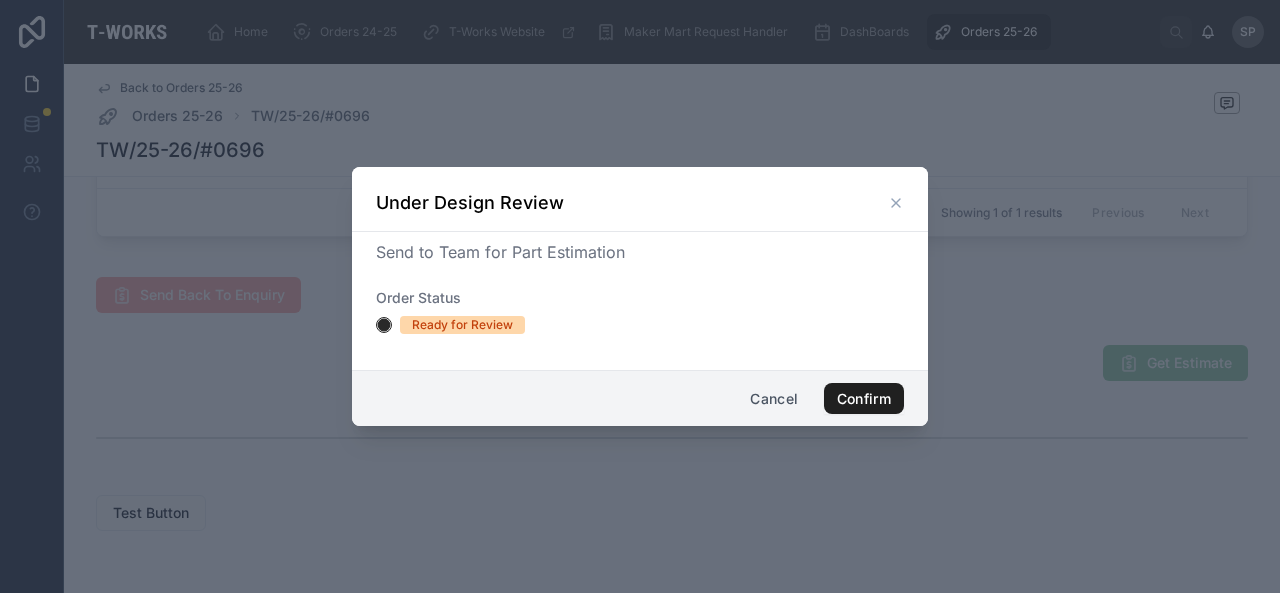 click on "Confirm" at bounding box center (864, 399) 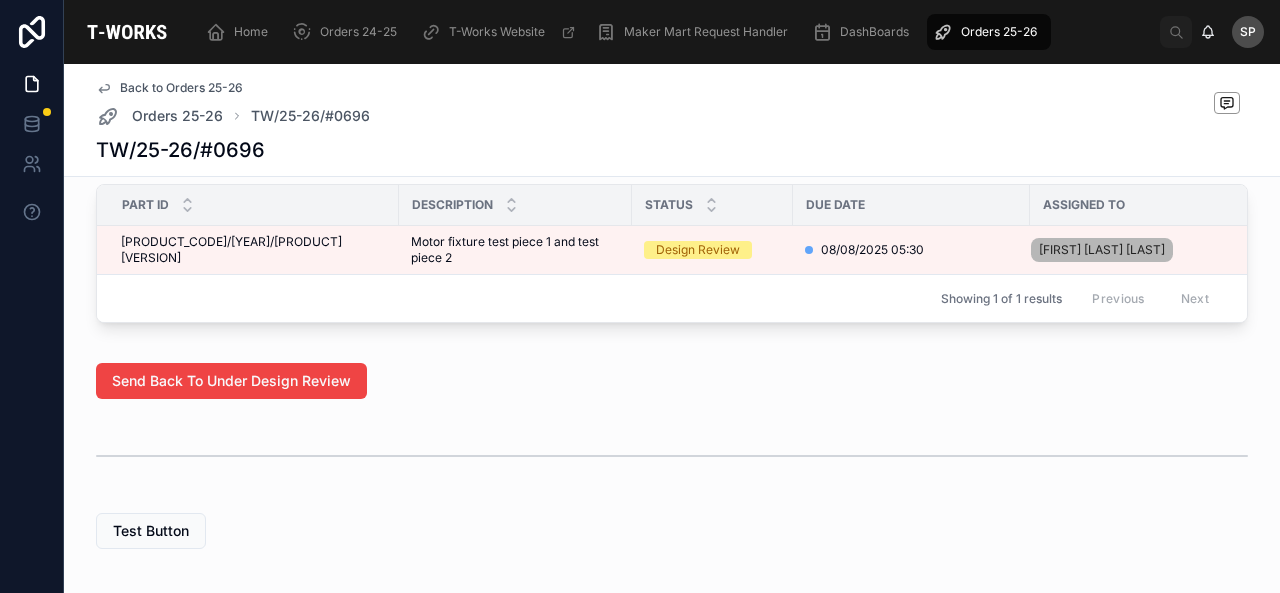 scroll, scrollTop: 984, scrollLeft: 0, axis: vertical 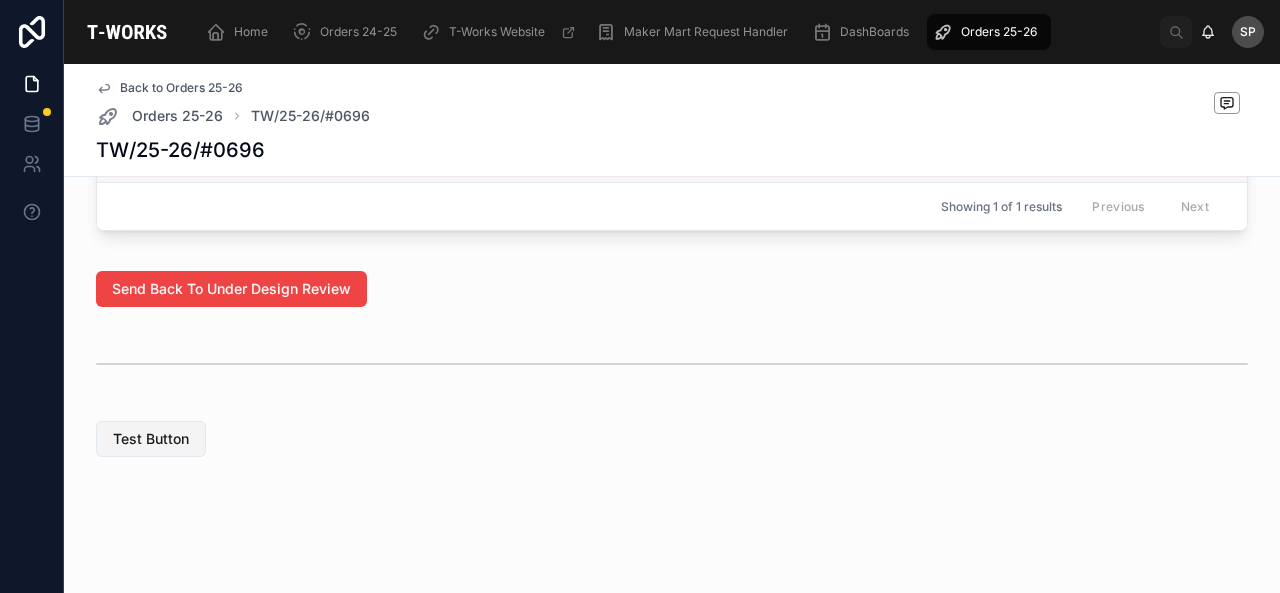 click on "Test Button" at bounding box center (151, 439) 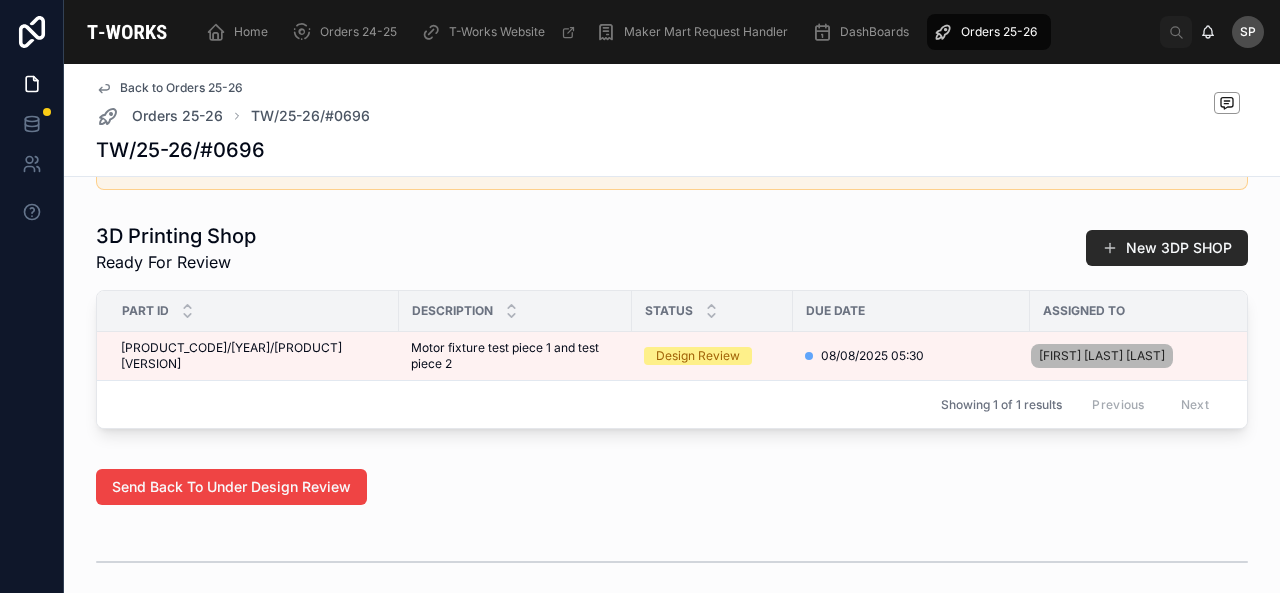 scroll, scrollTop: 759, scrollLeft: 0, axis: vertical 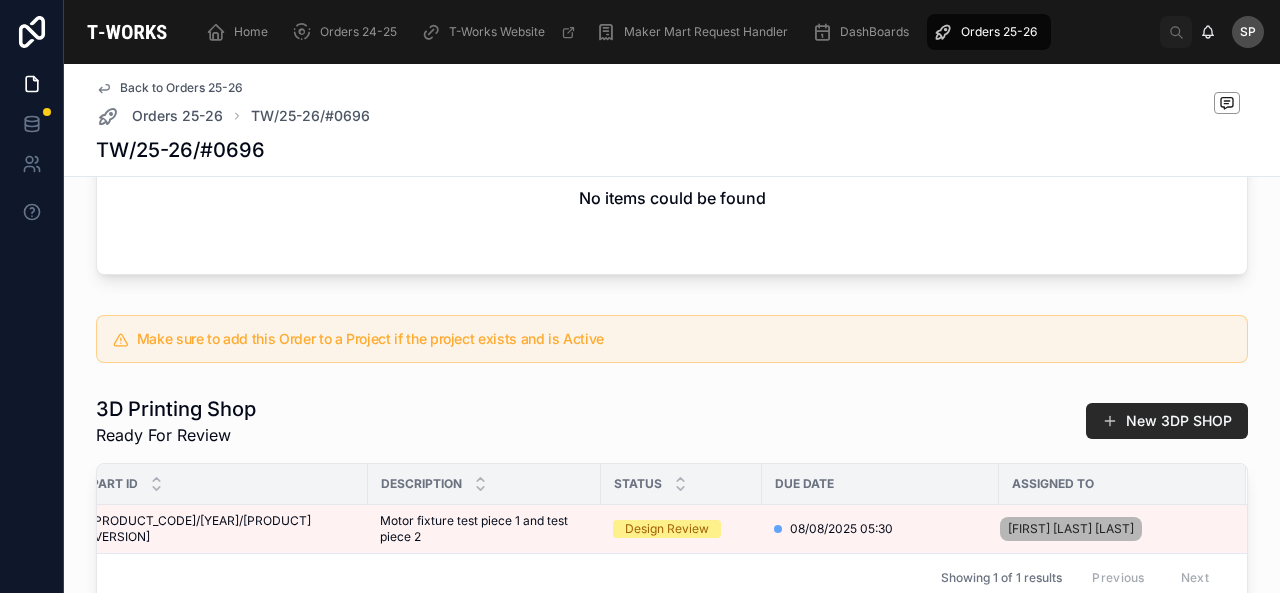 click on "Make sure to add this Order to a Project if the project exists and is Active" at bounding box center [672, 339] 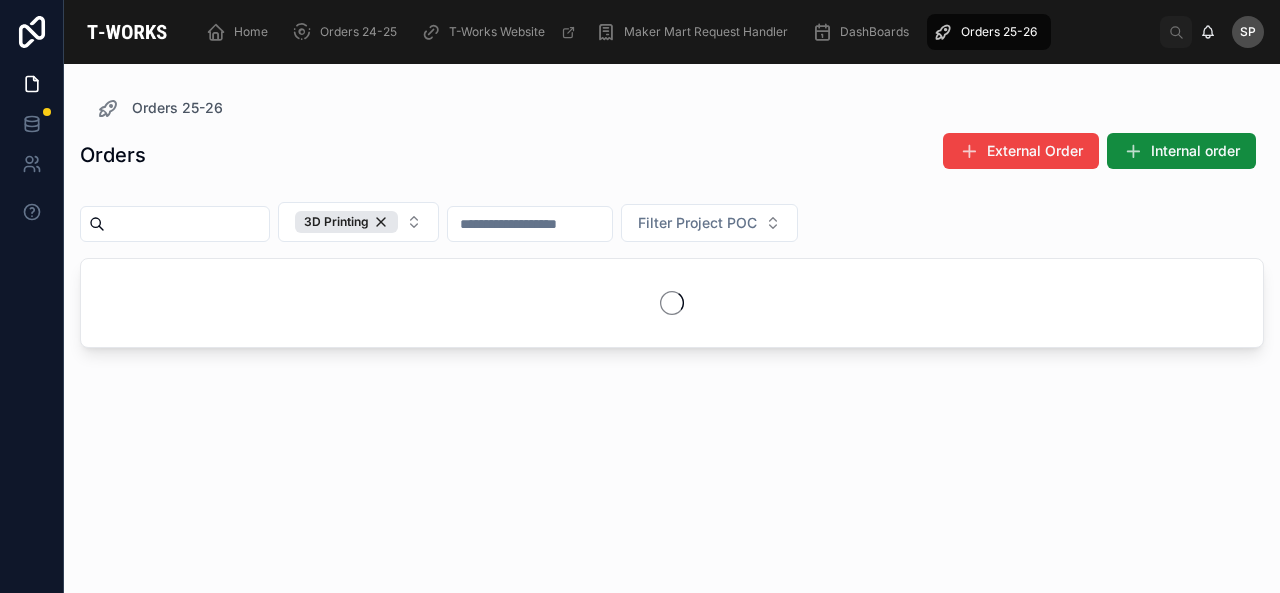 scroll, scrollTop: 0, scrollLeft: 0, axis: both 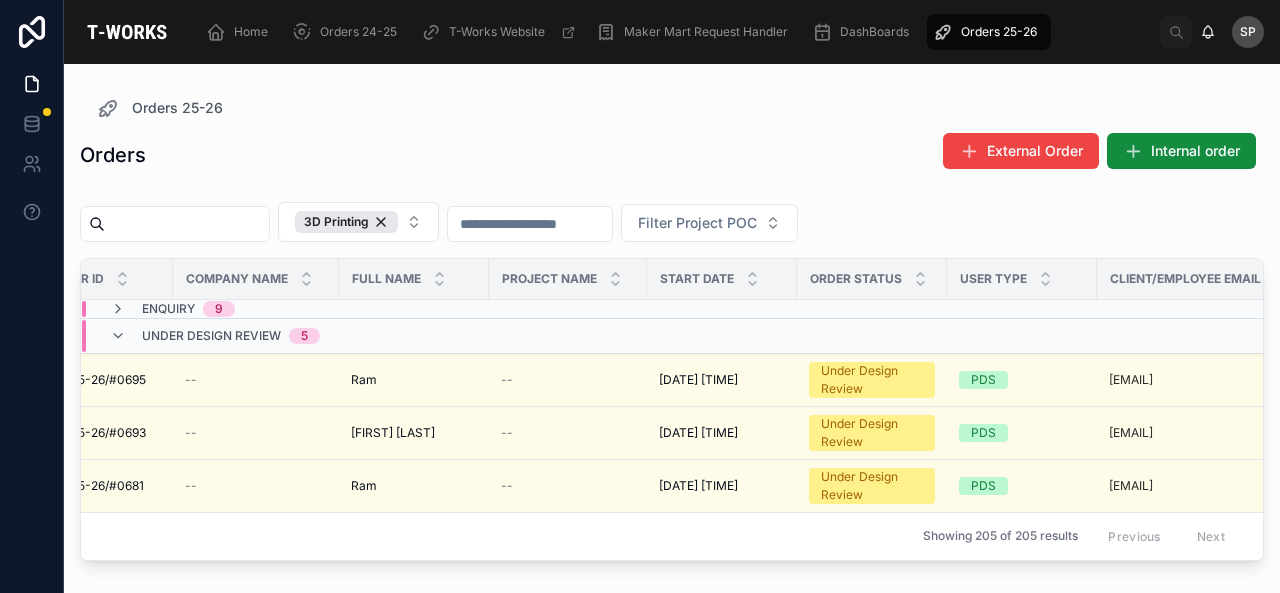 click on "Enquiry 9" at bounding box center [314, 309] 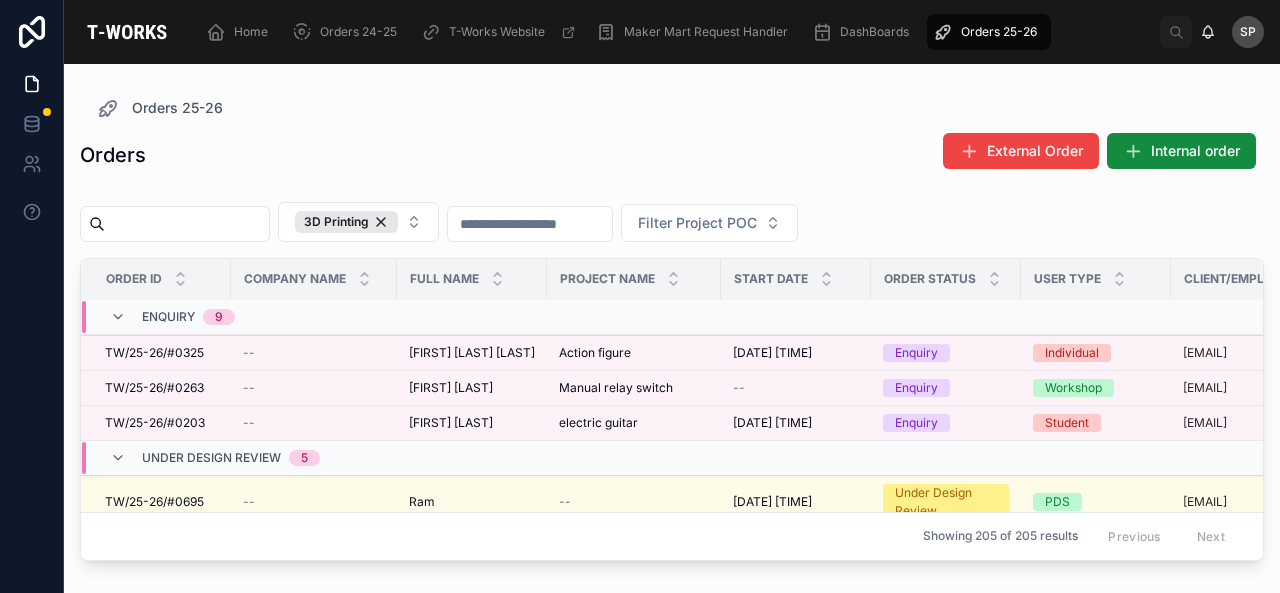 scroll, scrollTop: 0, scrollLeft: 0, axis: both 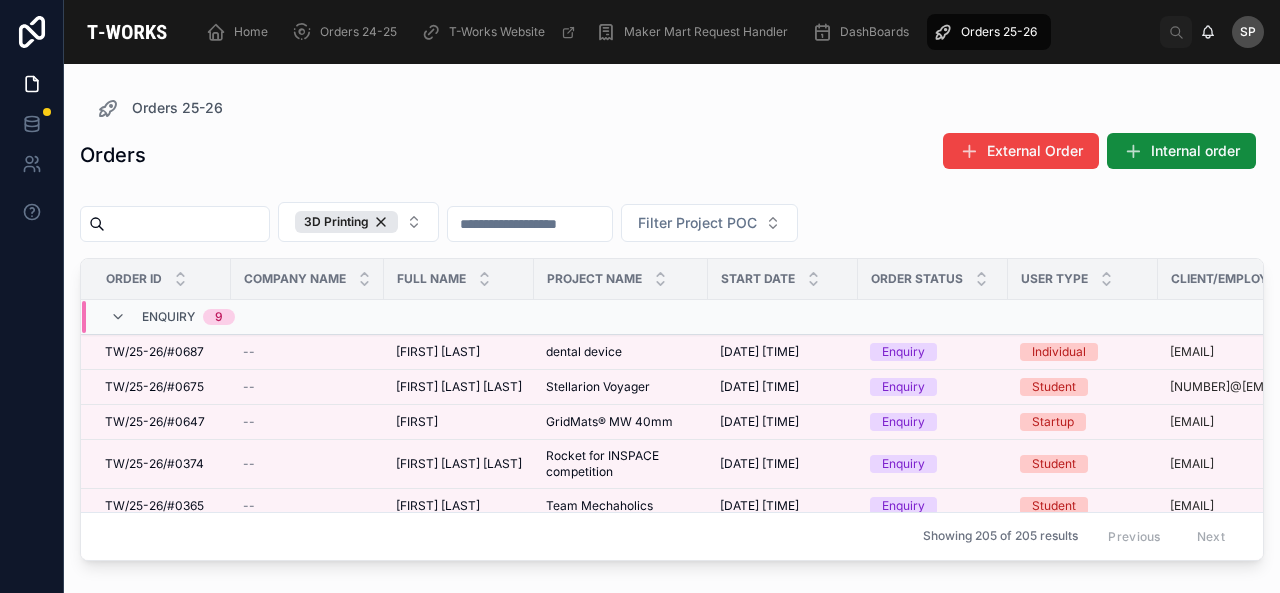 click at bounding box center (187, 224) 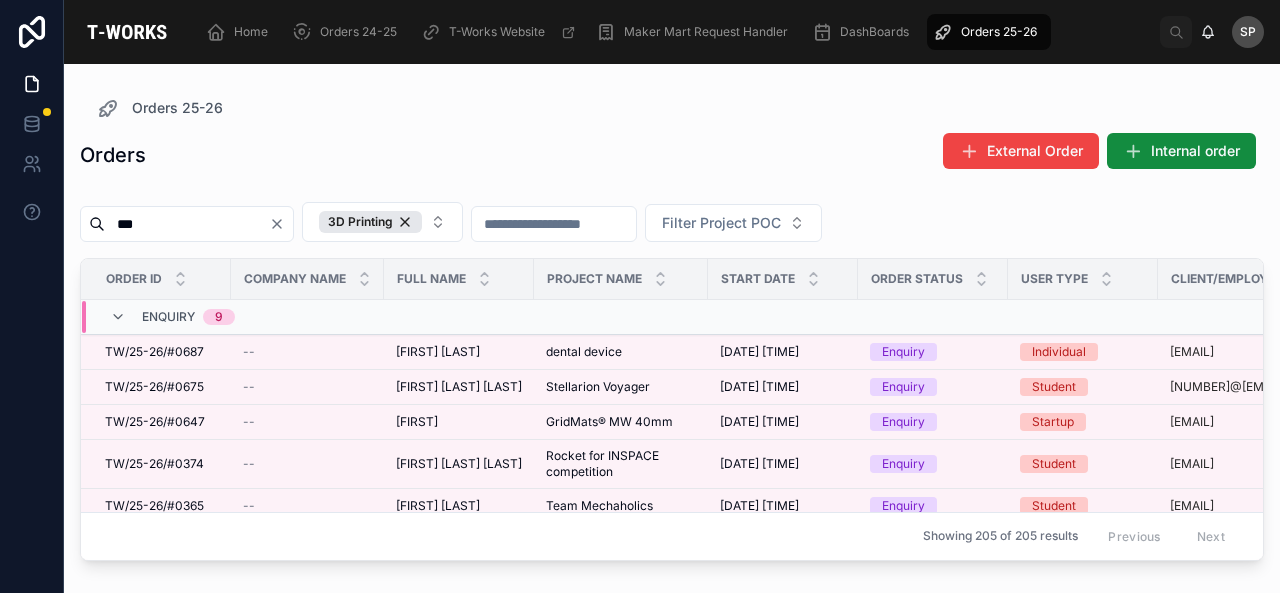 type on "***" 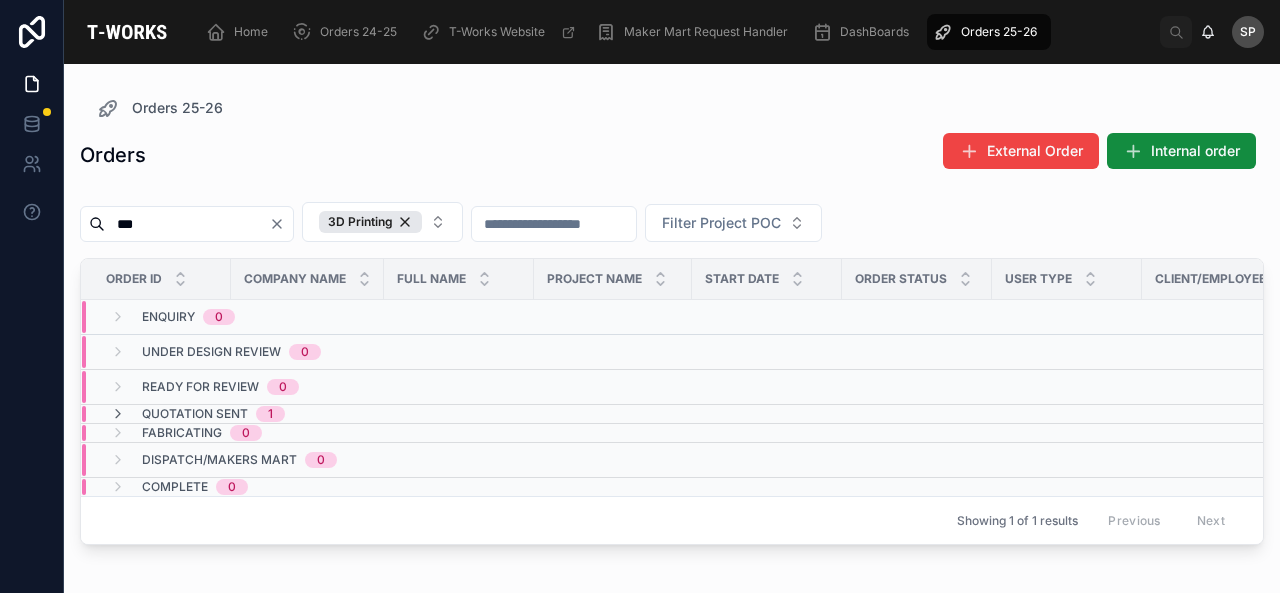 click on "Quotation Sent 1" at bounding box center [197, 414] 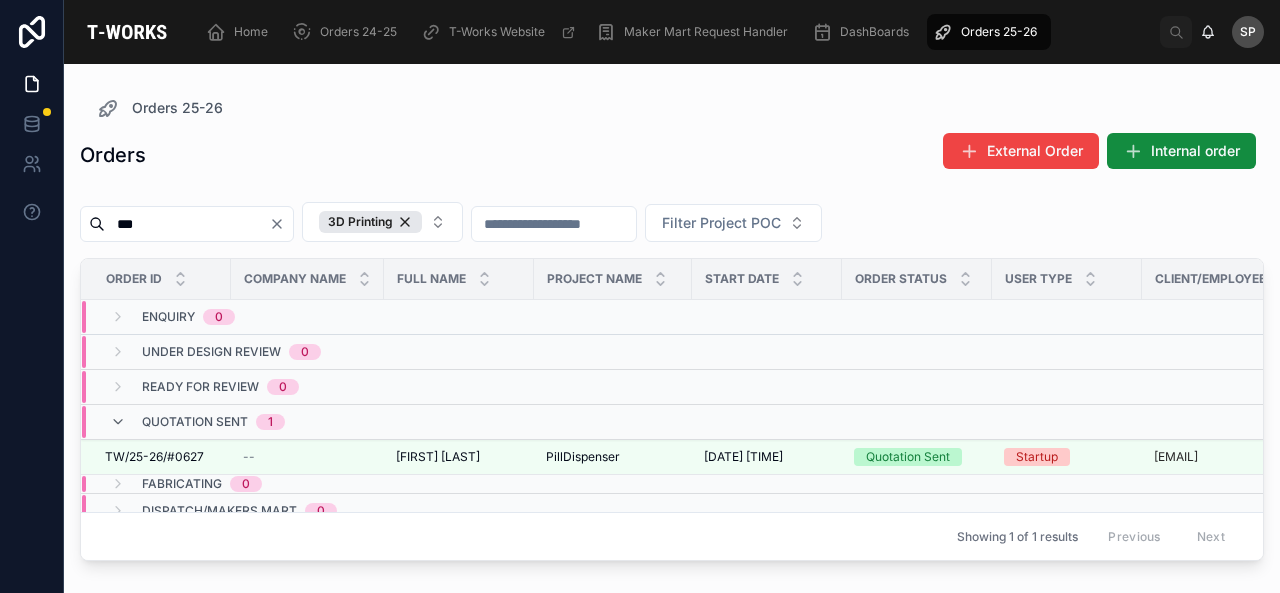 scroll, scrollTop: 45, scrollLeft: 0, axis: vertical 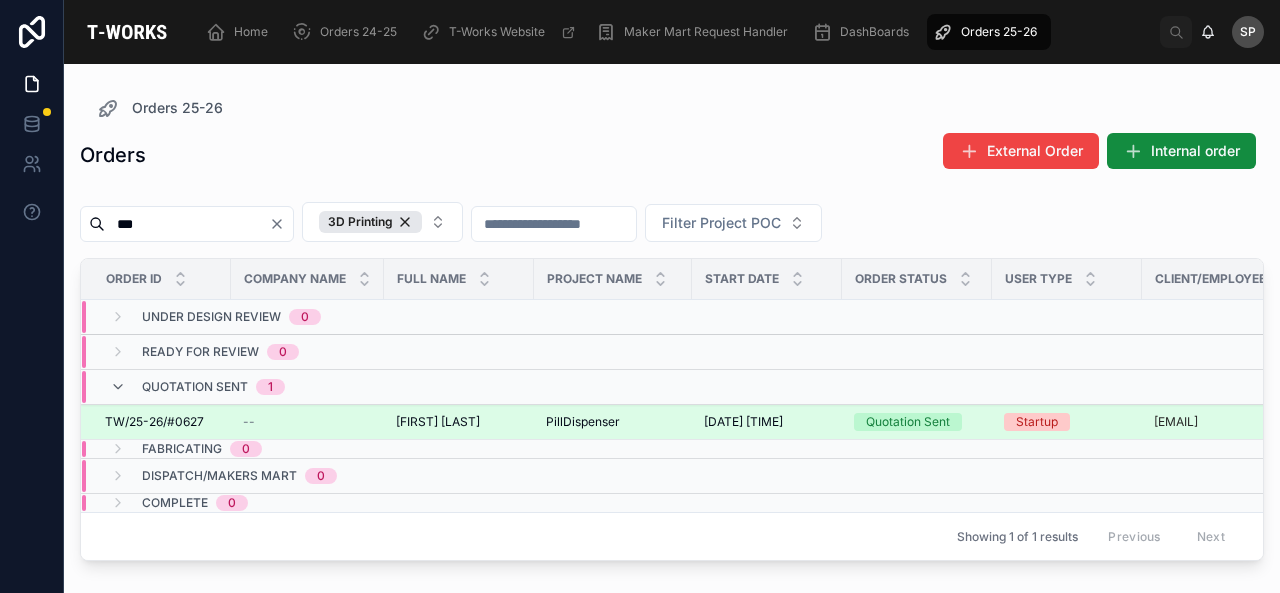 click on "Quotation Sent" at bounding box center [908, 422] 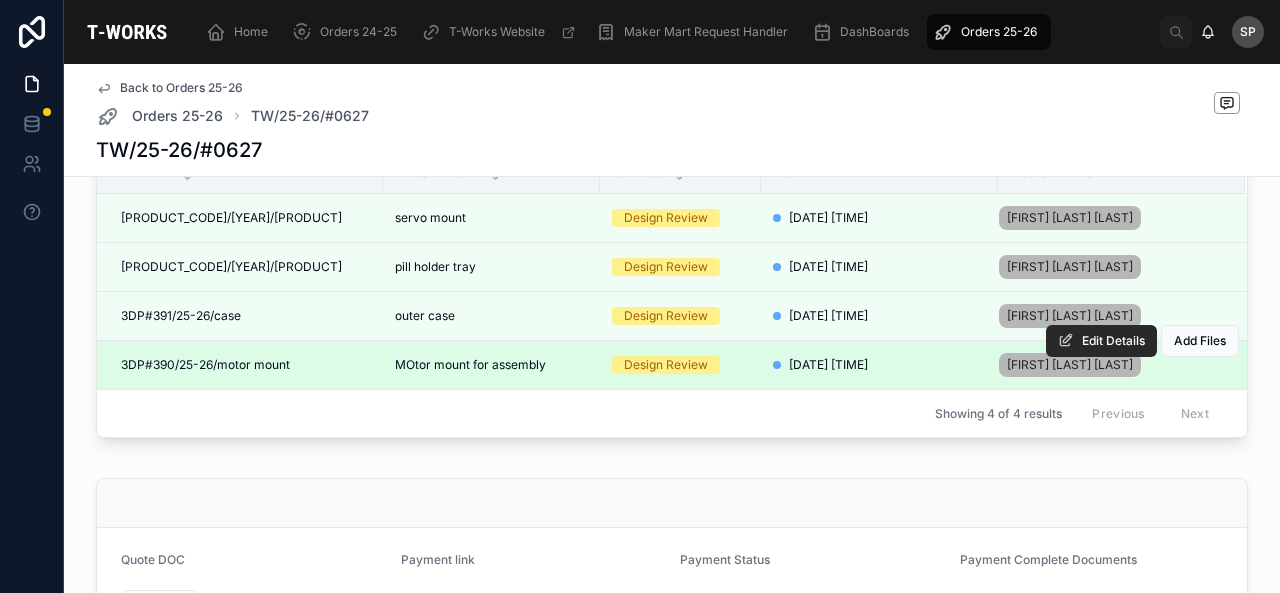 scroll, scrollTop: 617, scrollLeft: 0, axis: vertical 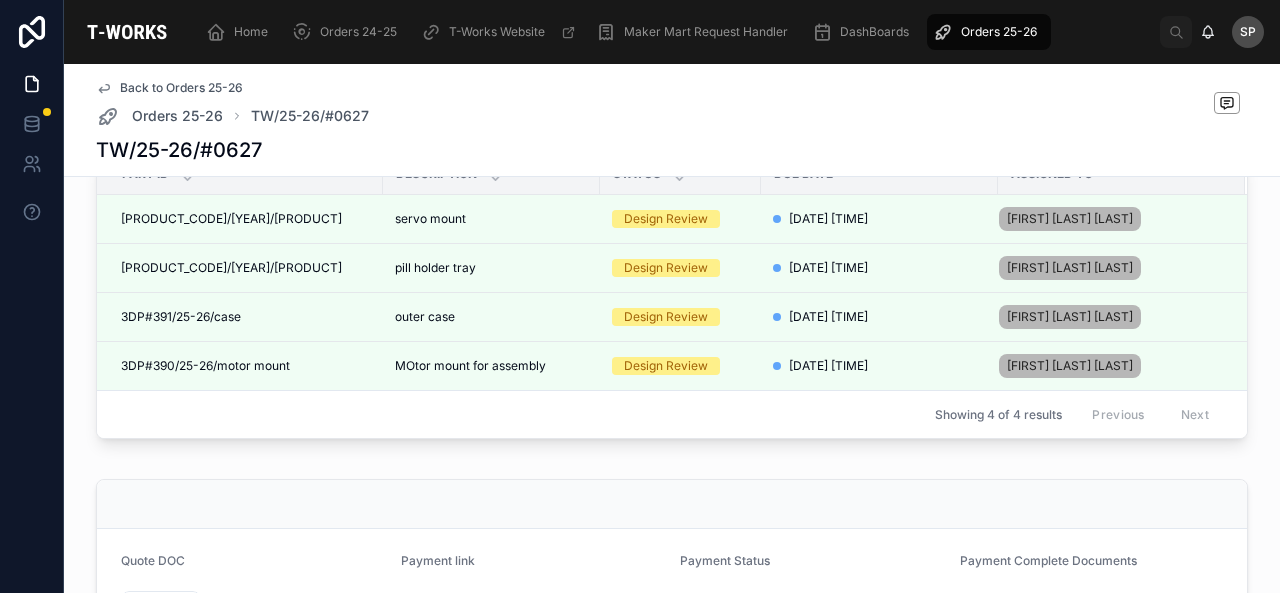 click on "Showing 4 of 4 results Previous Next" at bounding box center [672, 414] 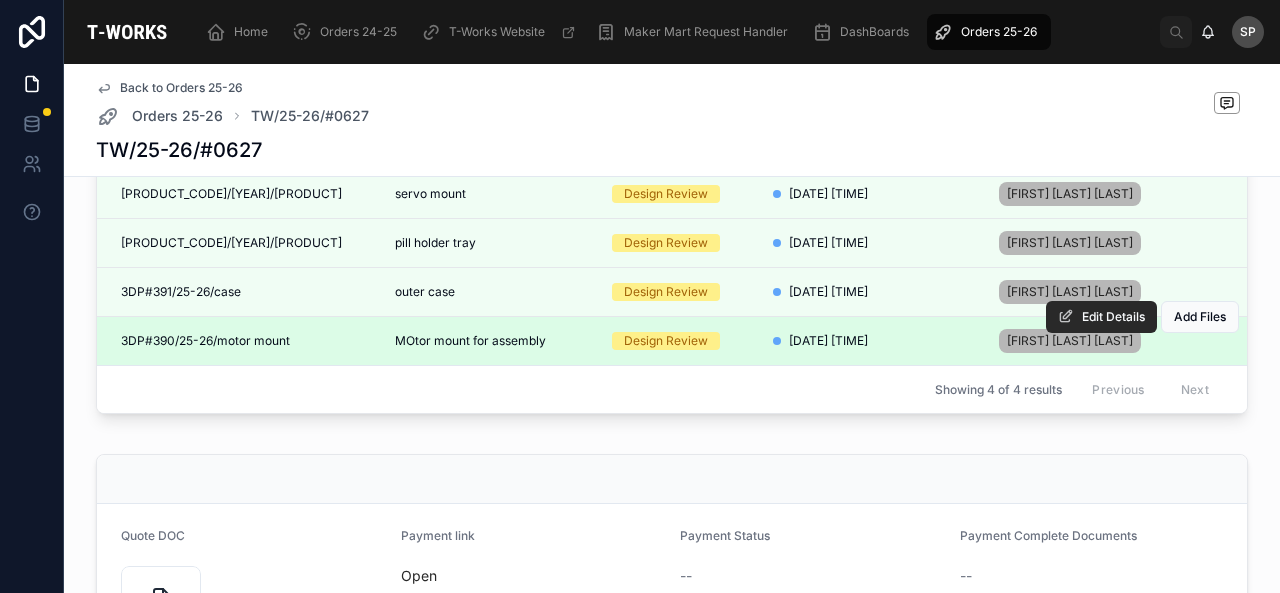 scroll, scrollTop: 643, scrollLeft: 0, axis: vertical 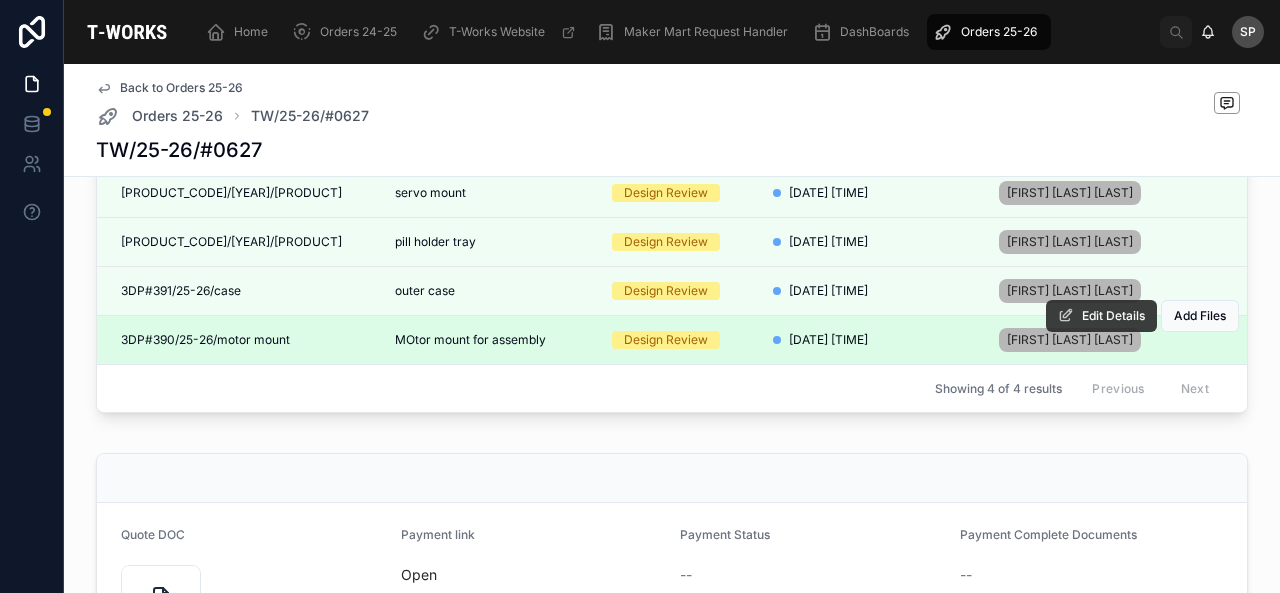 click on "Edit Details" at bounding box center [1113, 316] 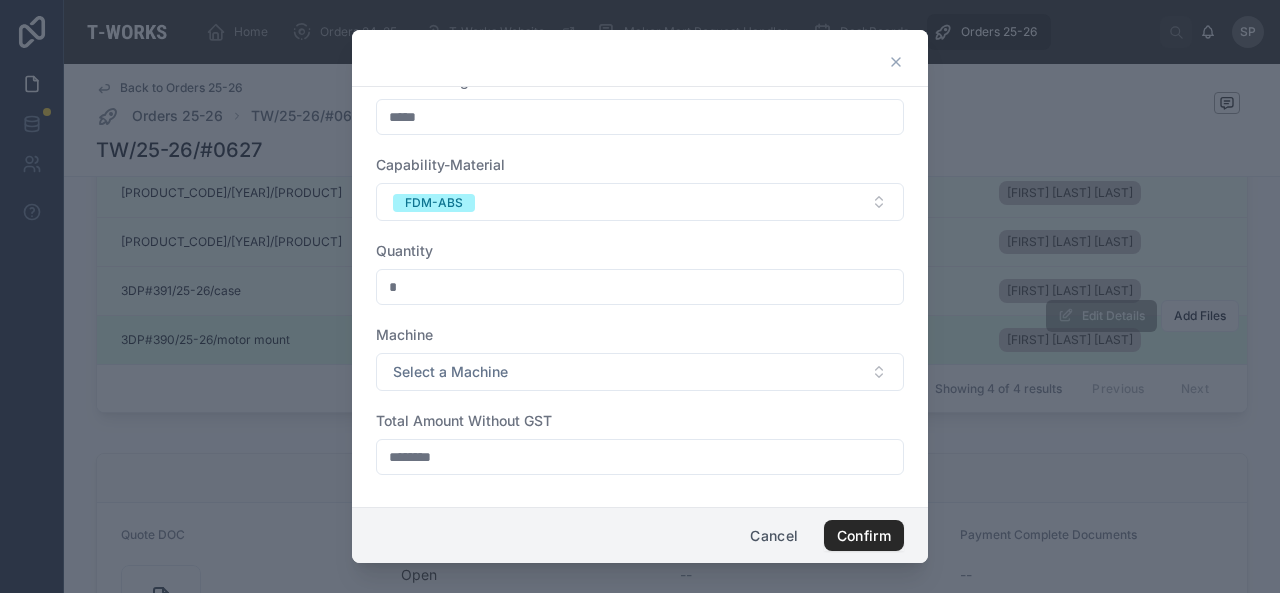 scroll, scrollTop: 0, scrollLeft: 0, axis: both 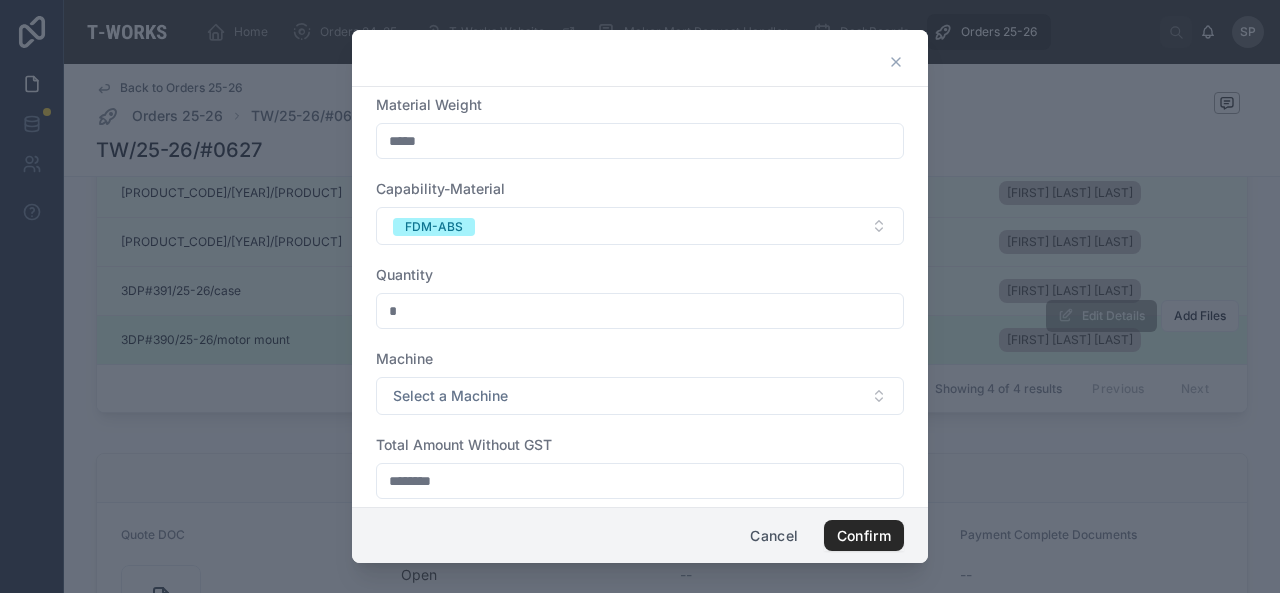 click 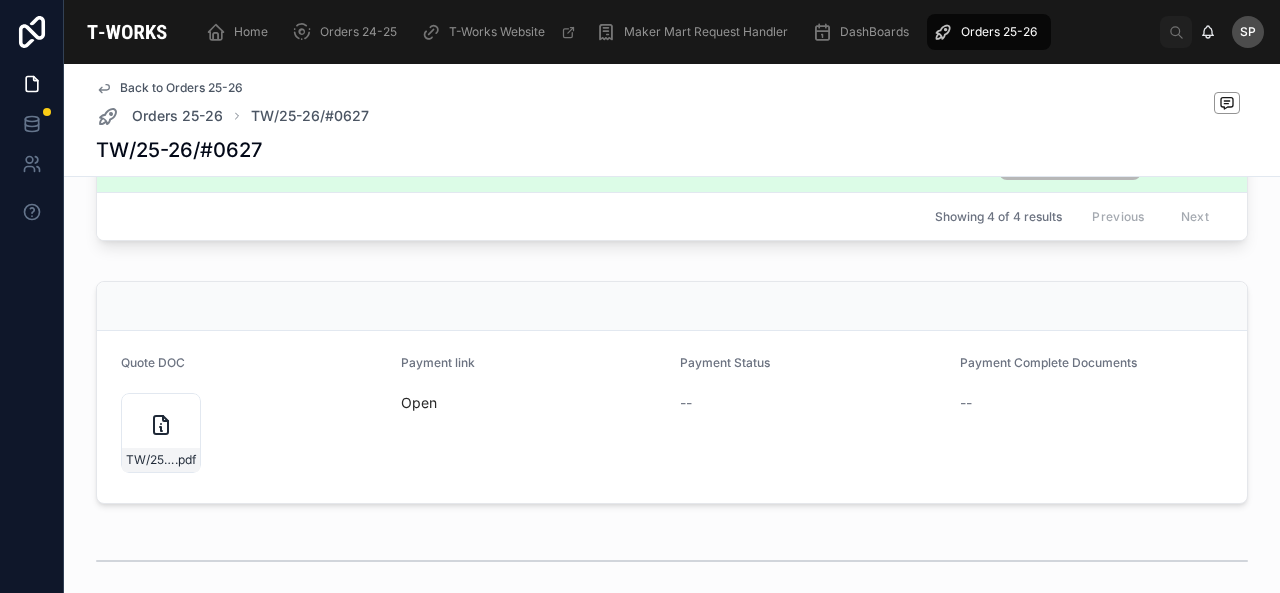 scroll, scrollTop: 813, scrollLeft: 0, axis: vertical 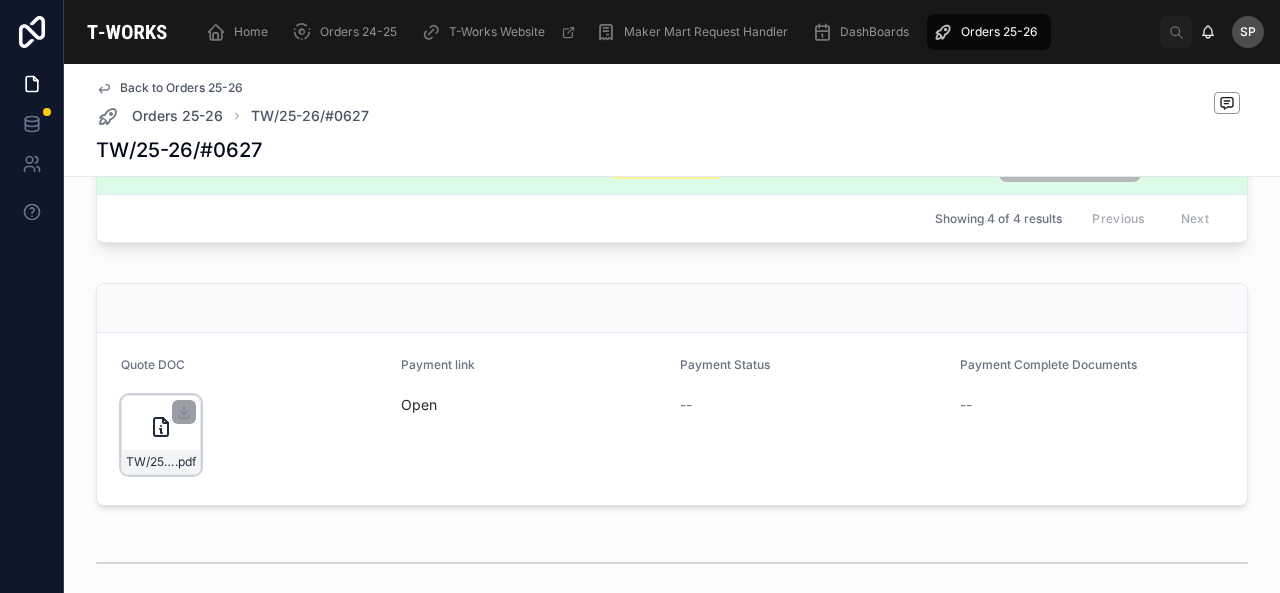 click on "TW/25-26/#0627 .pdf" at bounding box center (161, 435) 